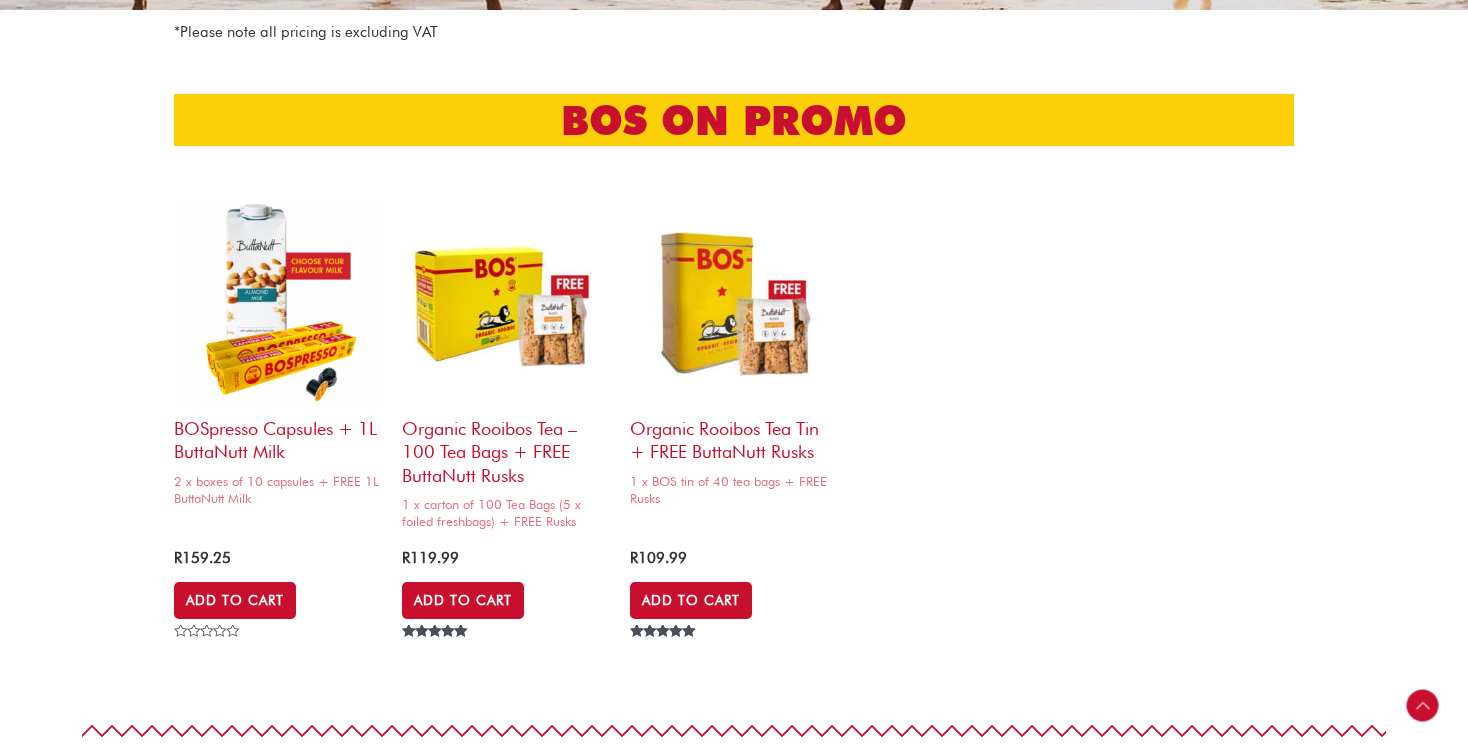 scroll, scrollTop: 528, scrollLeft: 0, axis: vertical 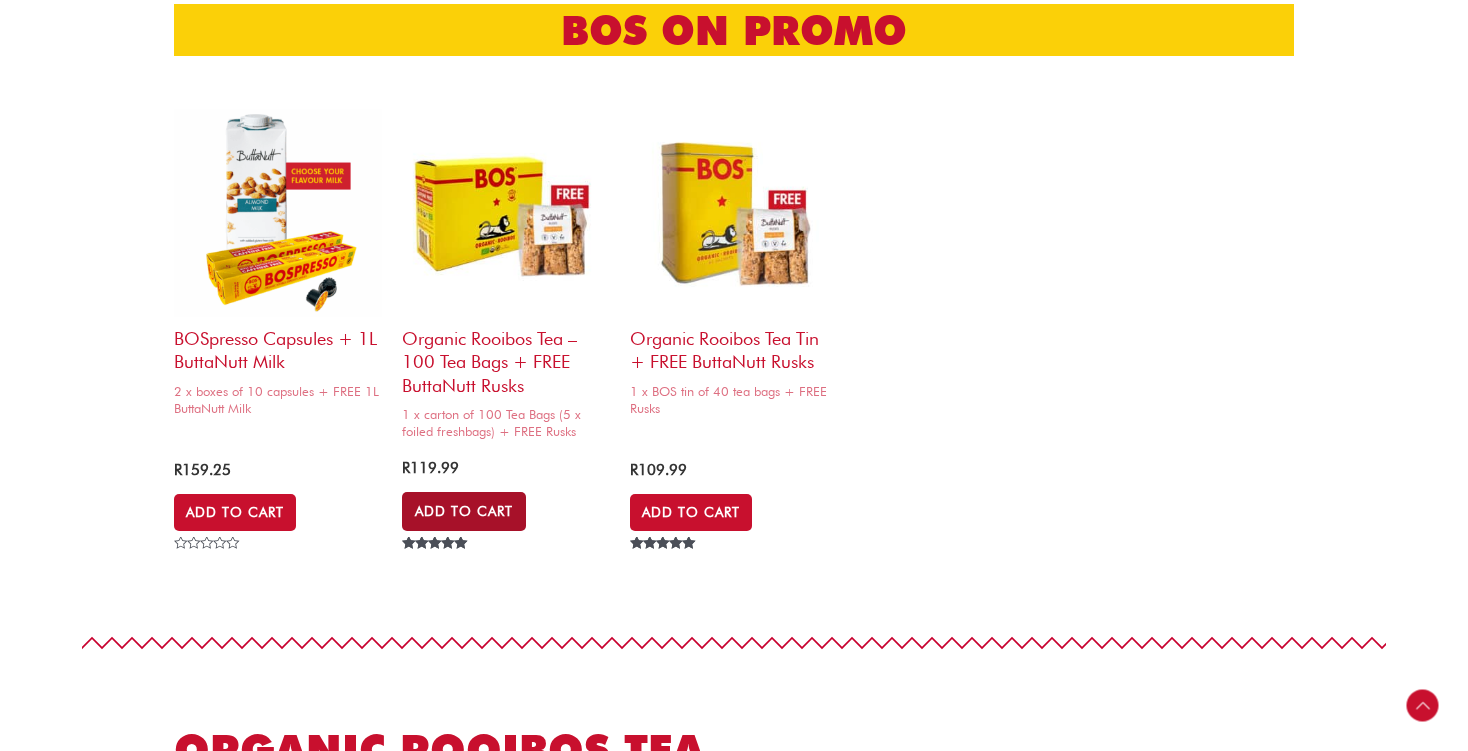 click on "Add to Cart" at bounding box center [464, 511] 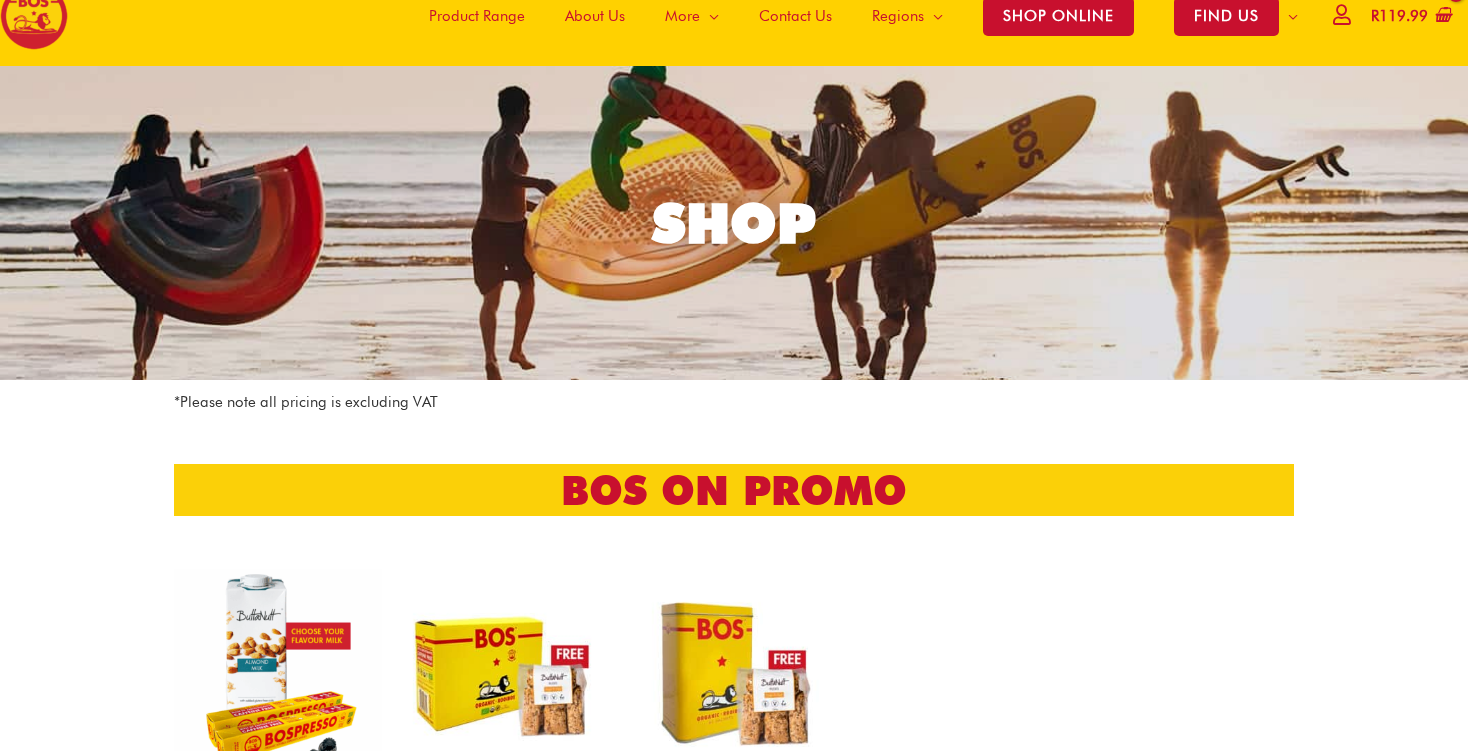 scroll, scrollTop: 0, scrollLeft: 0, axis: both 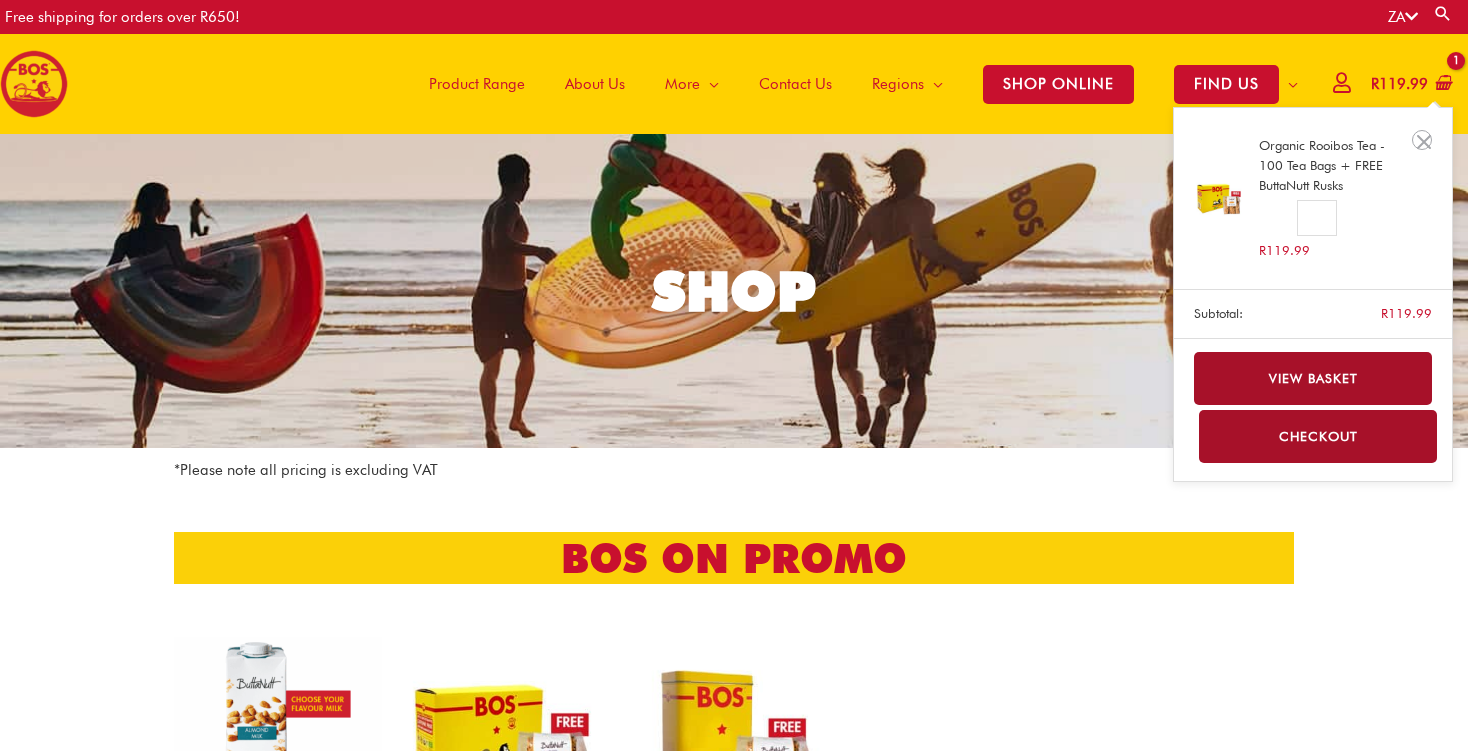 click on "View basket" at bounding box center (1313, 378) 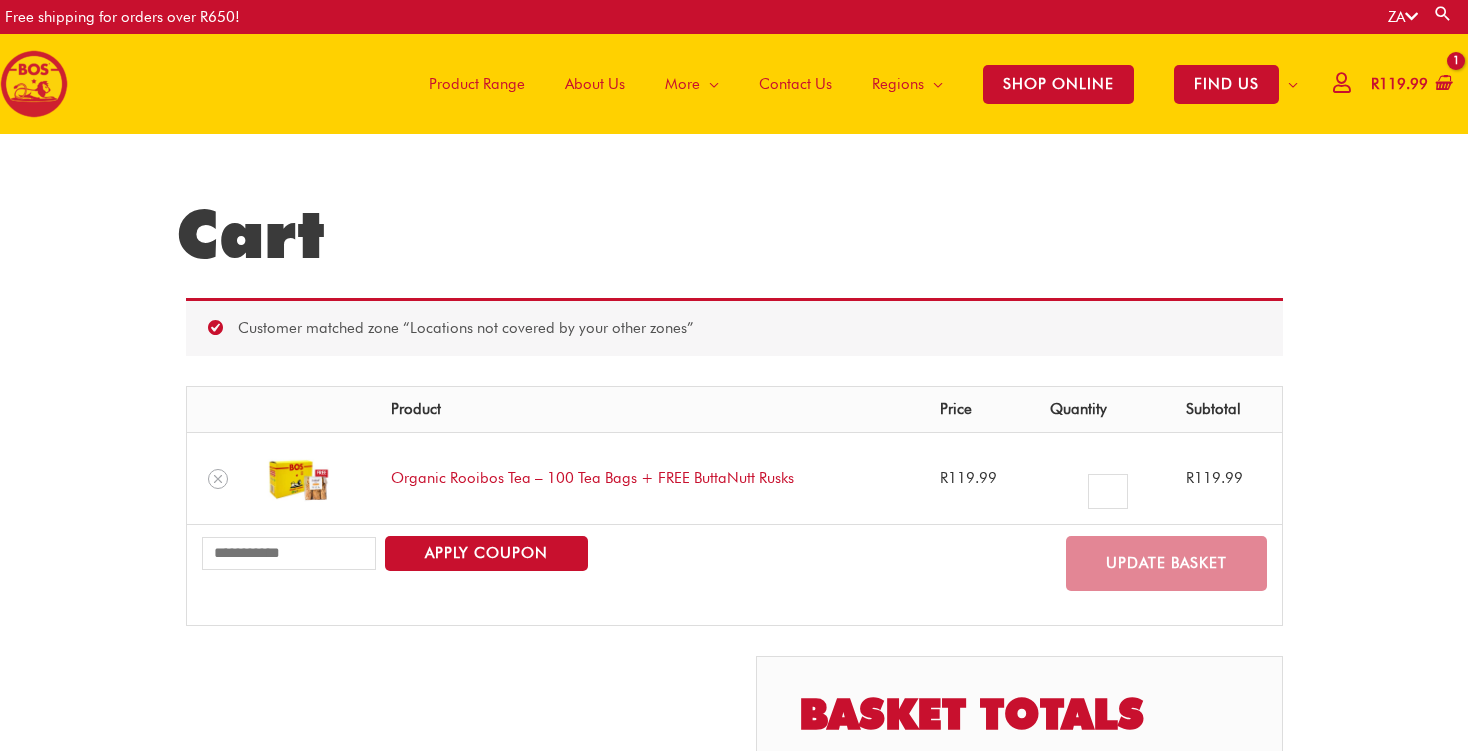 scroll, scrollTop: 0, scrollLeft: 0, axis: both 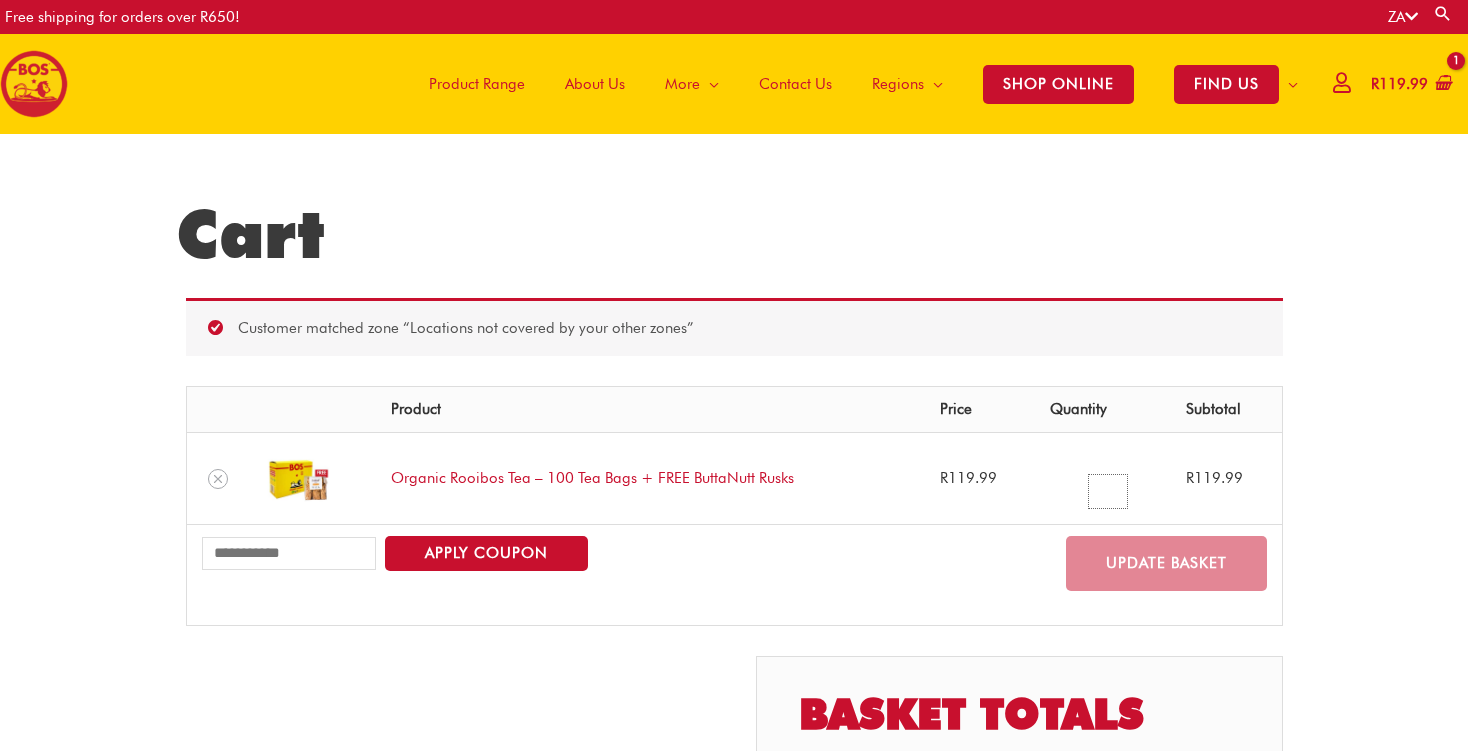 click on "*" at bounding box center (1107, 491) 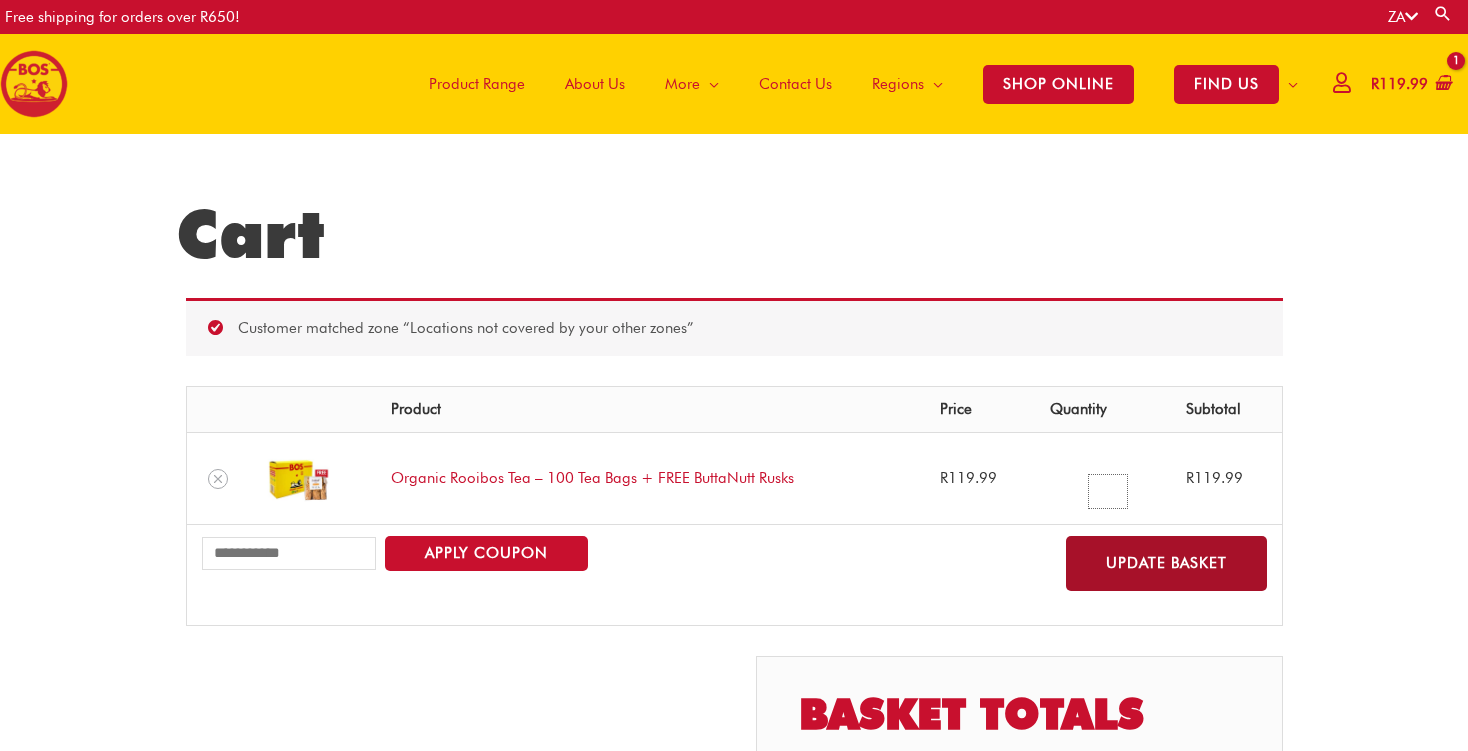 type on "*" 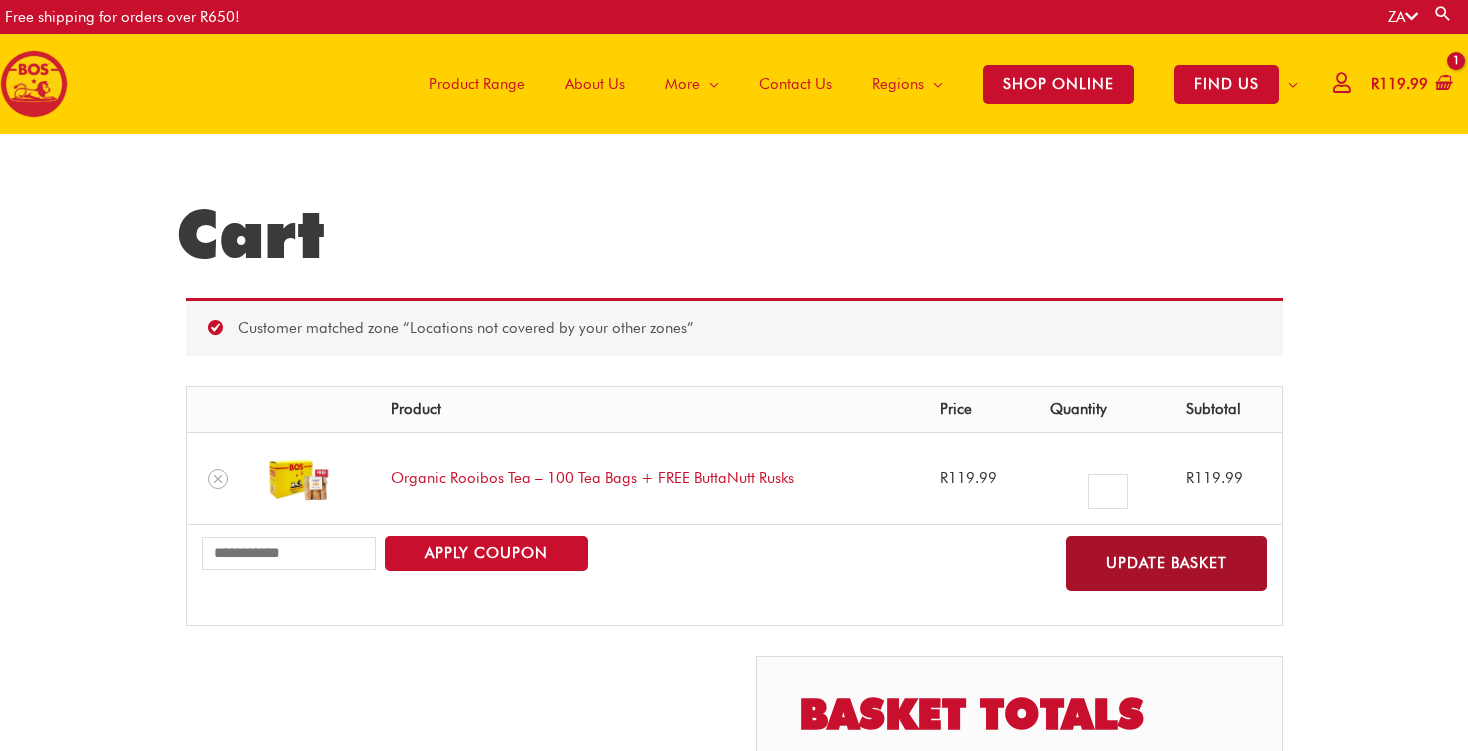 click on "Update basket" at bounding box center [1166, 563] 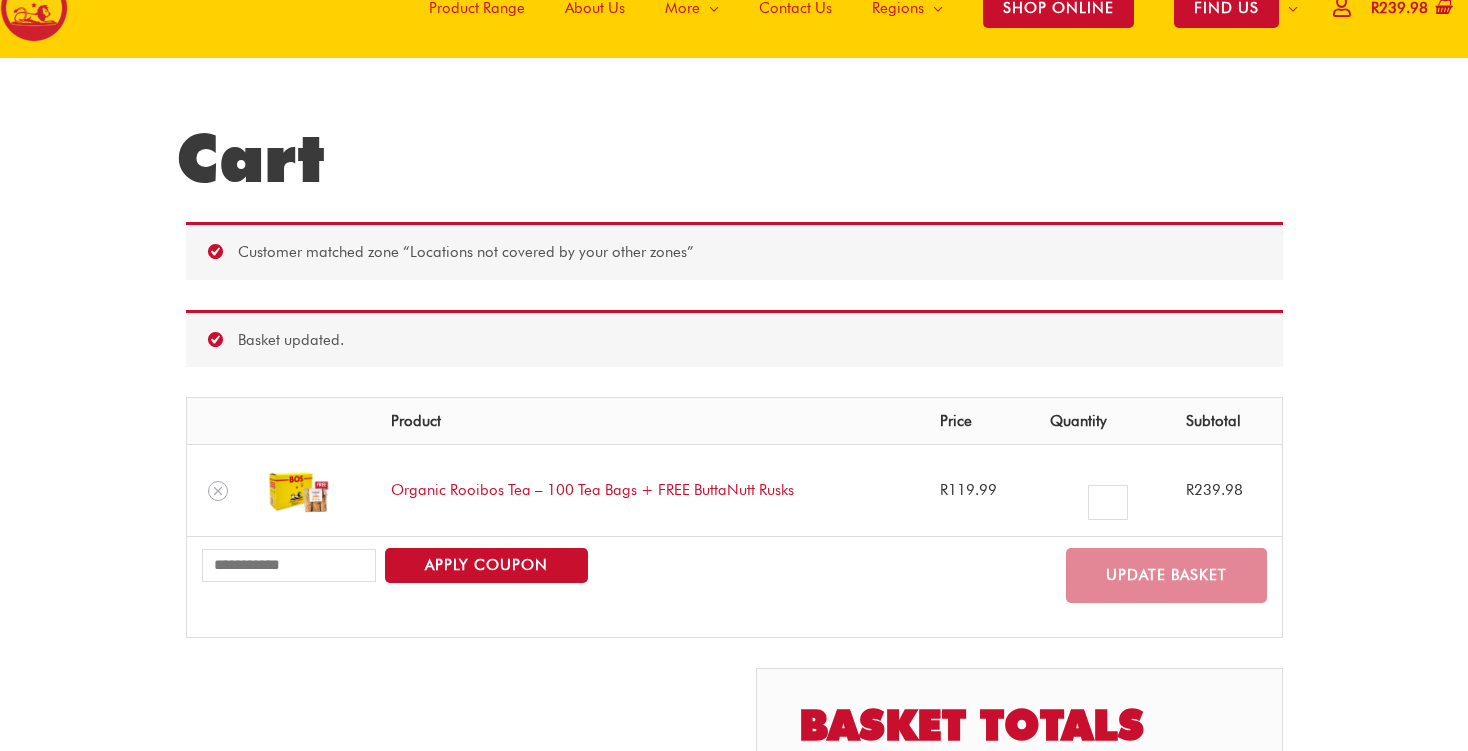 scroll, scrollTop: 0, scrollLeft: 0, axis: both 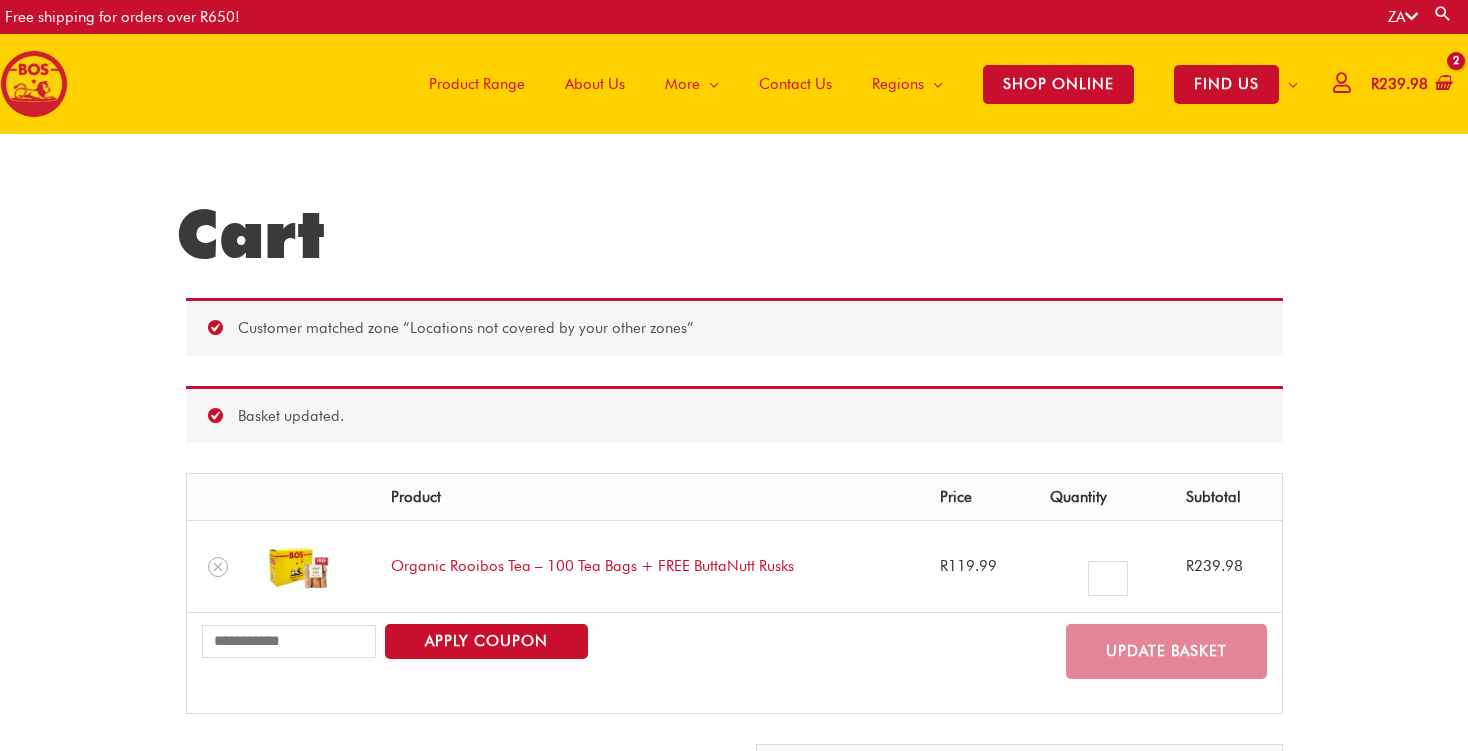 click on "Product Range" at bounding box center (477, 84) 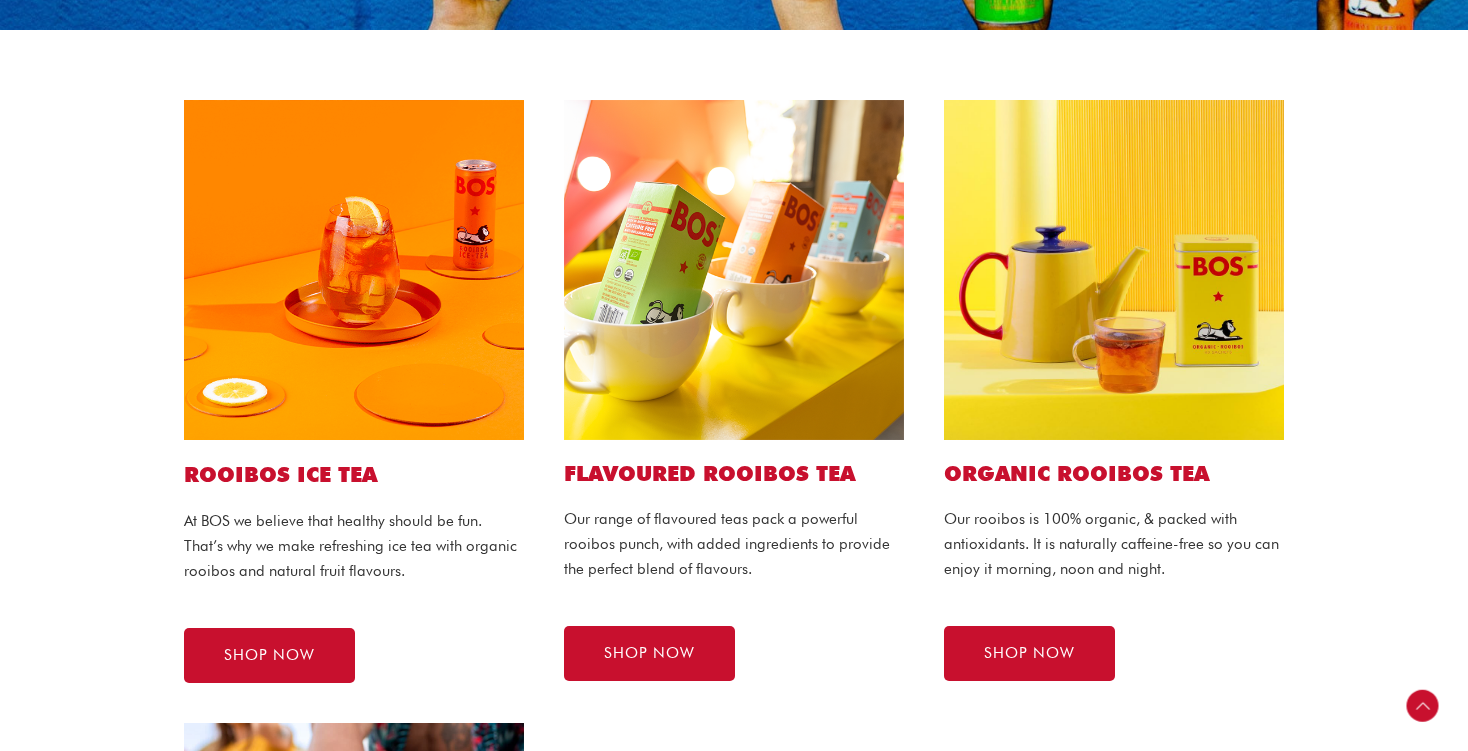 scroll, scrollTop: 517, scrollLeft: 0, axis: vertical 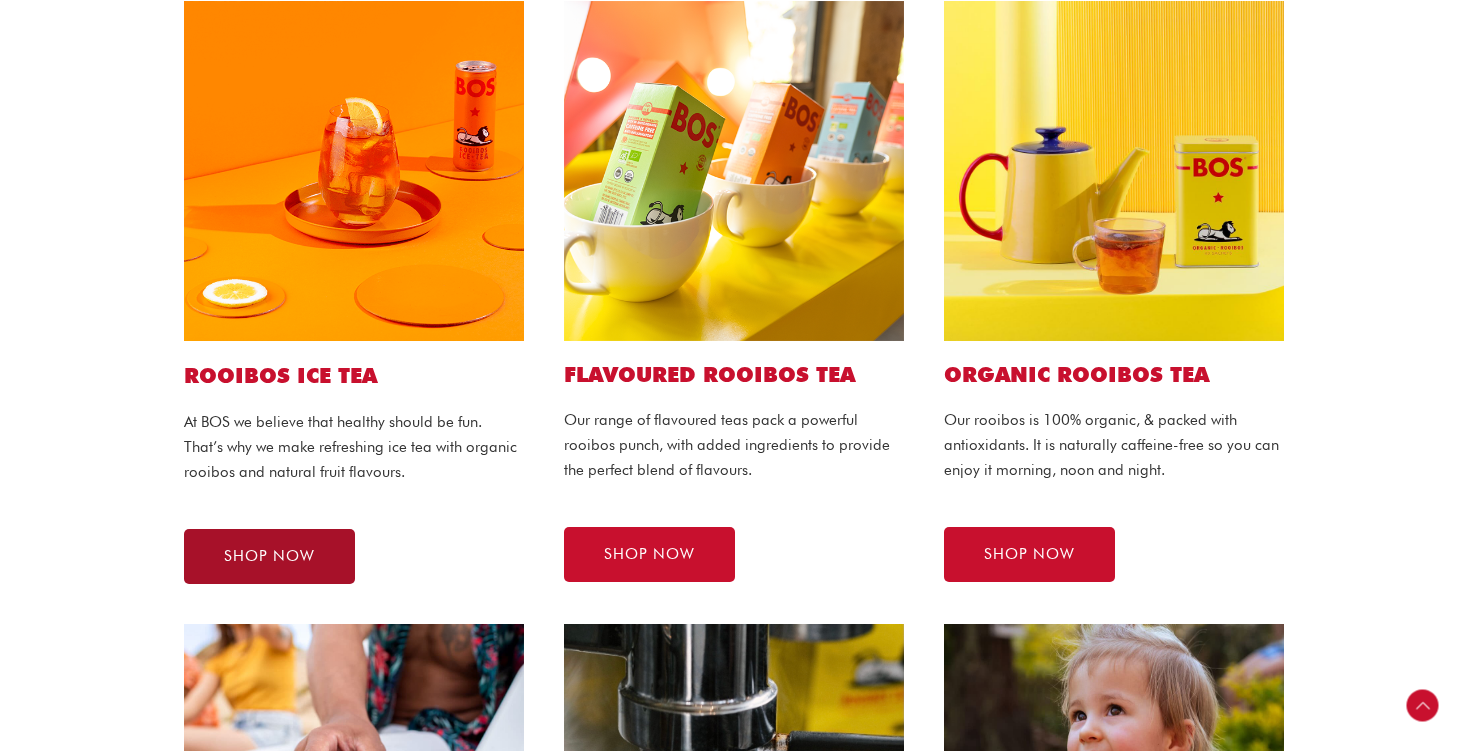 click on "SHOP NOW" at bounding box center (269, 556) 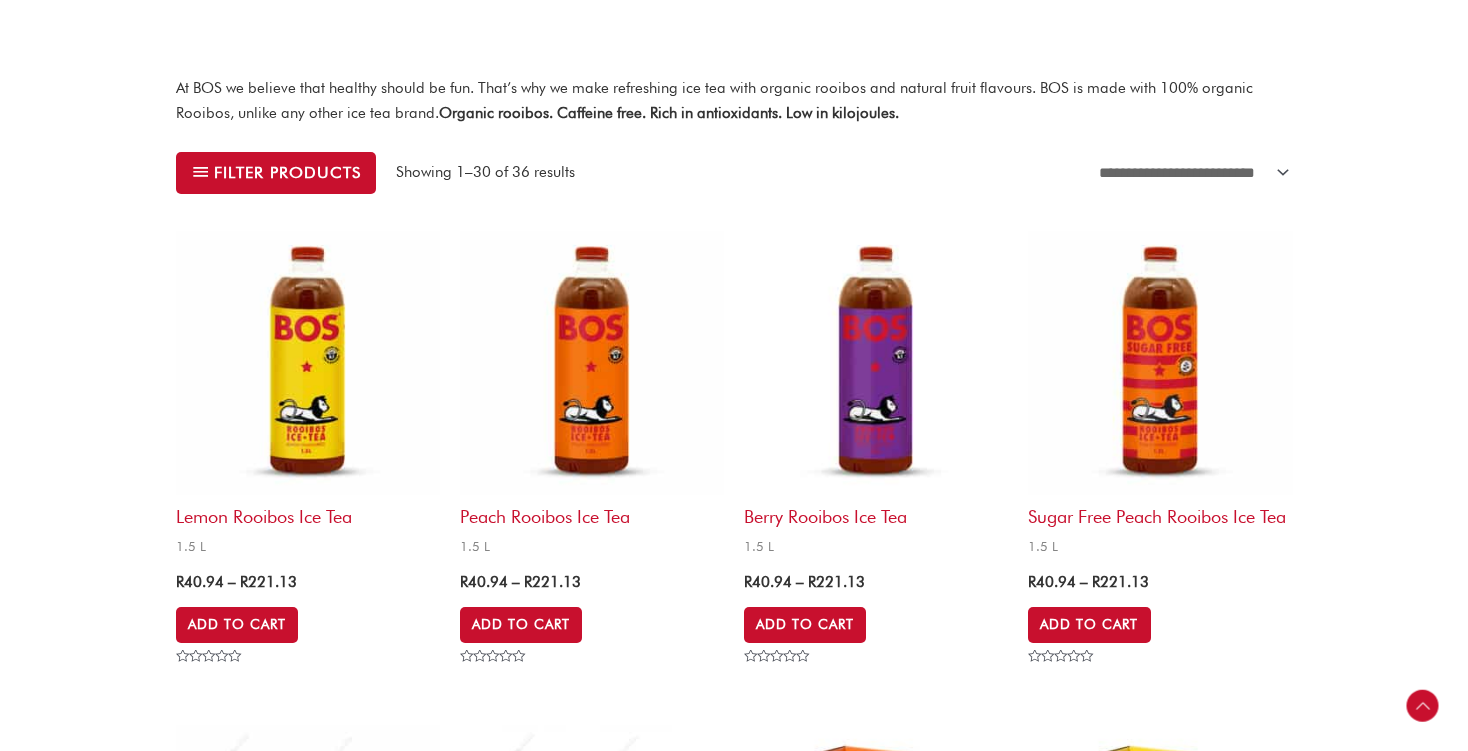 scroll, scrollTop: 739, scrollLeft: 0, axis: vertical 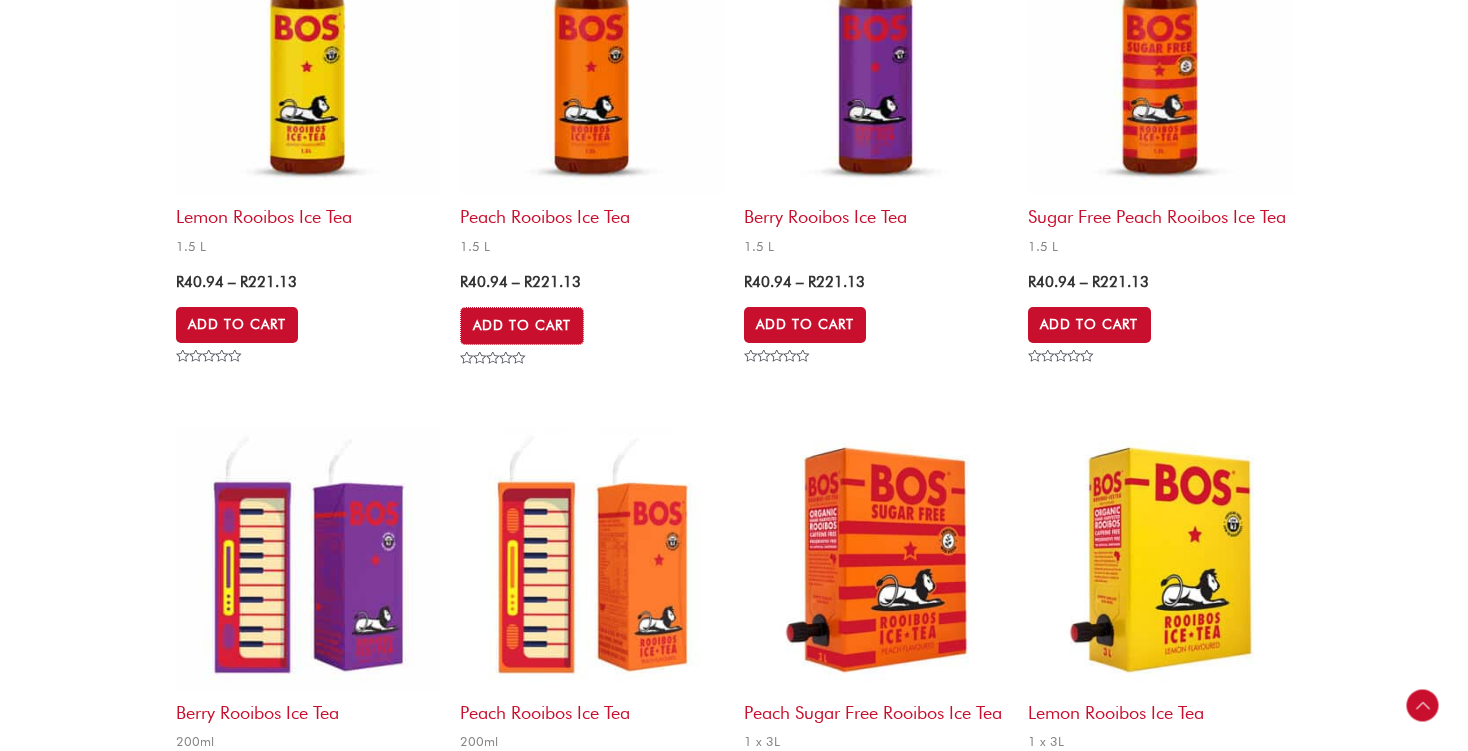 drag, startPoint x: 480, startPoint y: 447, endPoint x: 472, endPoint y: 463, distance: 17.888544 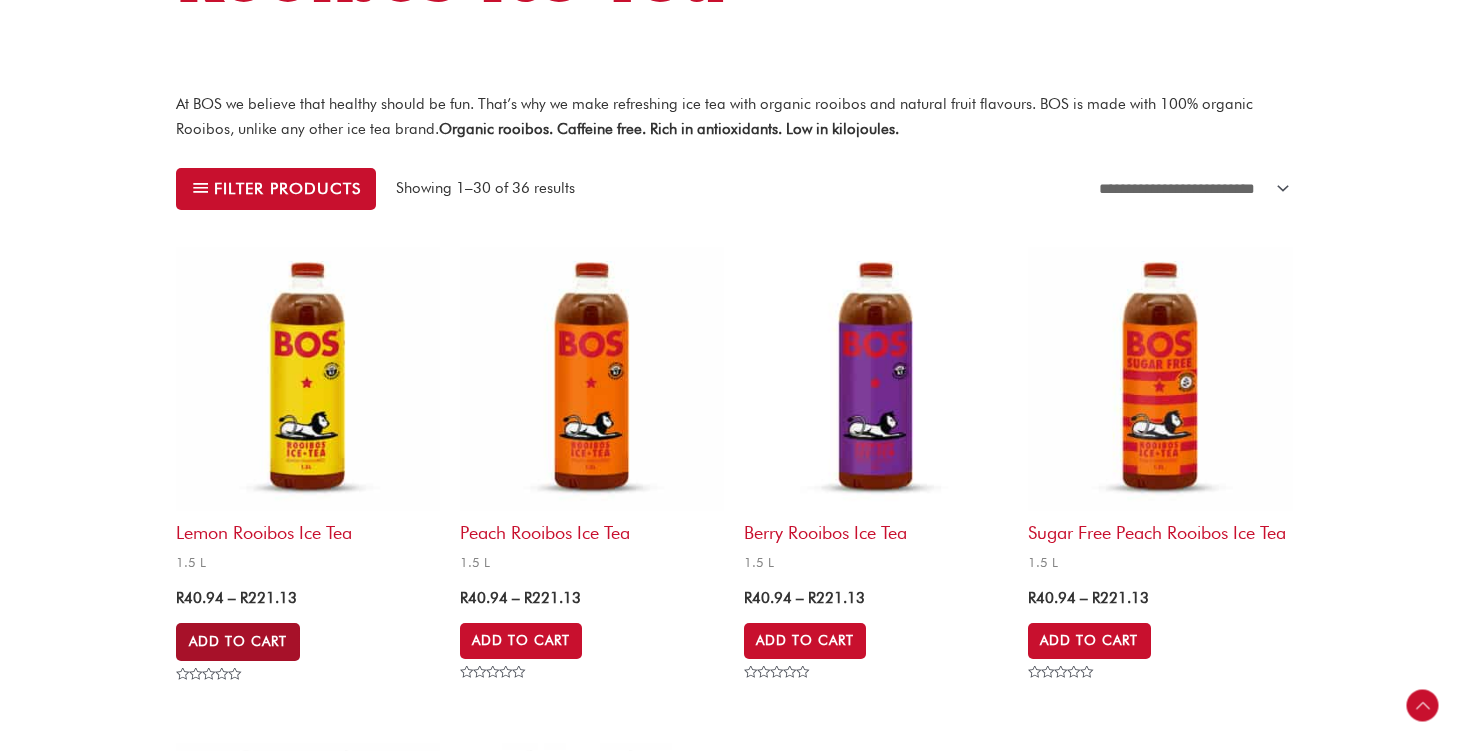 click on "Add to Cart" at bounding box center (238, 642) 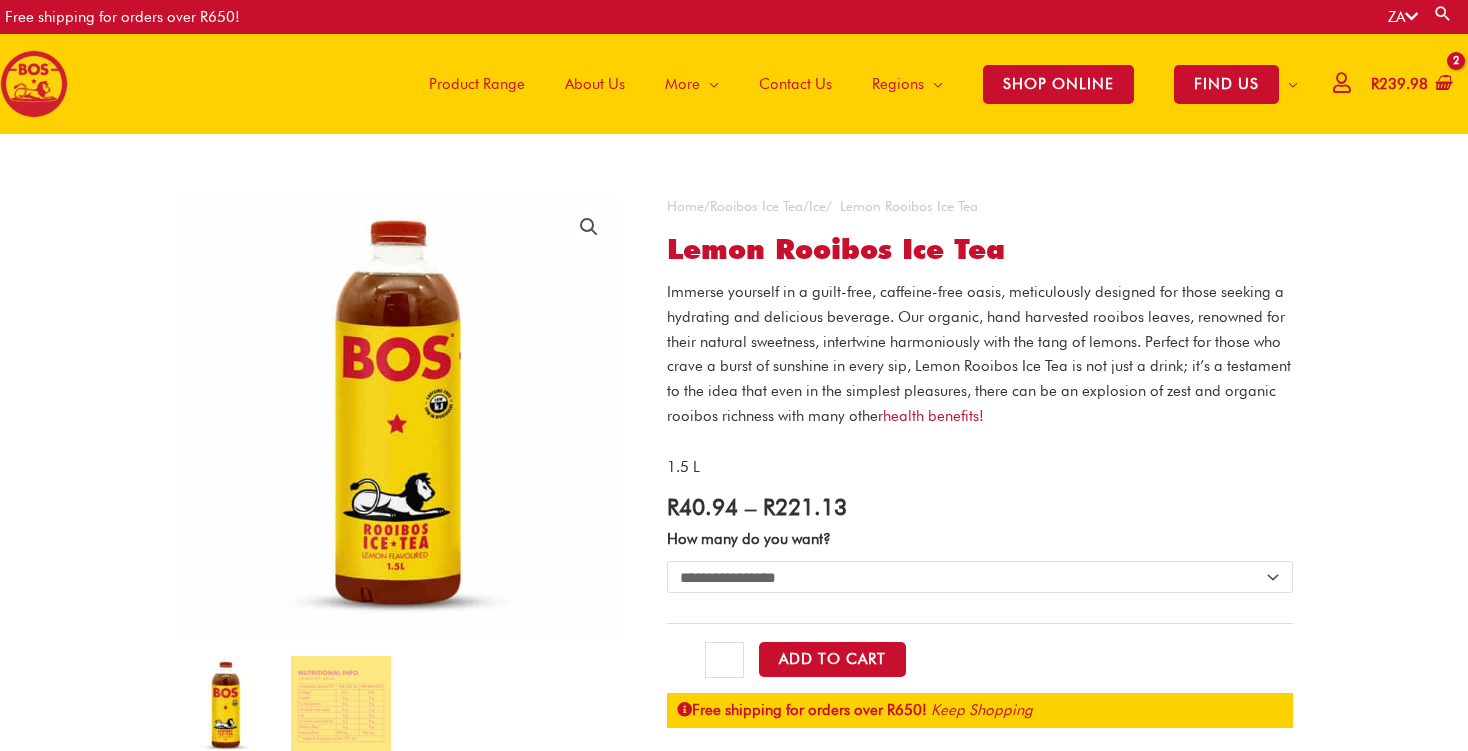 scroll, scrollTop: 0, scrollLeft: 0, axis: both 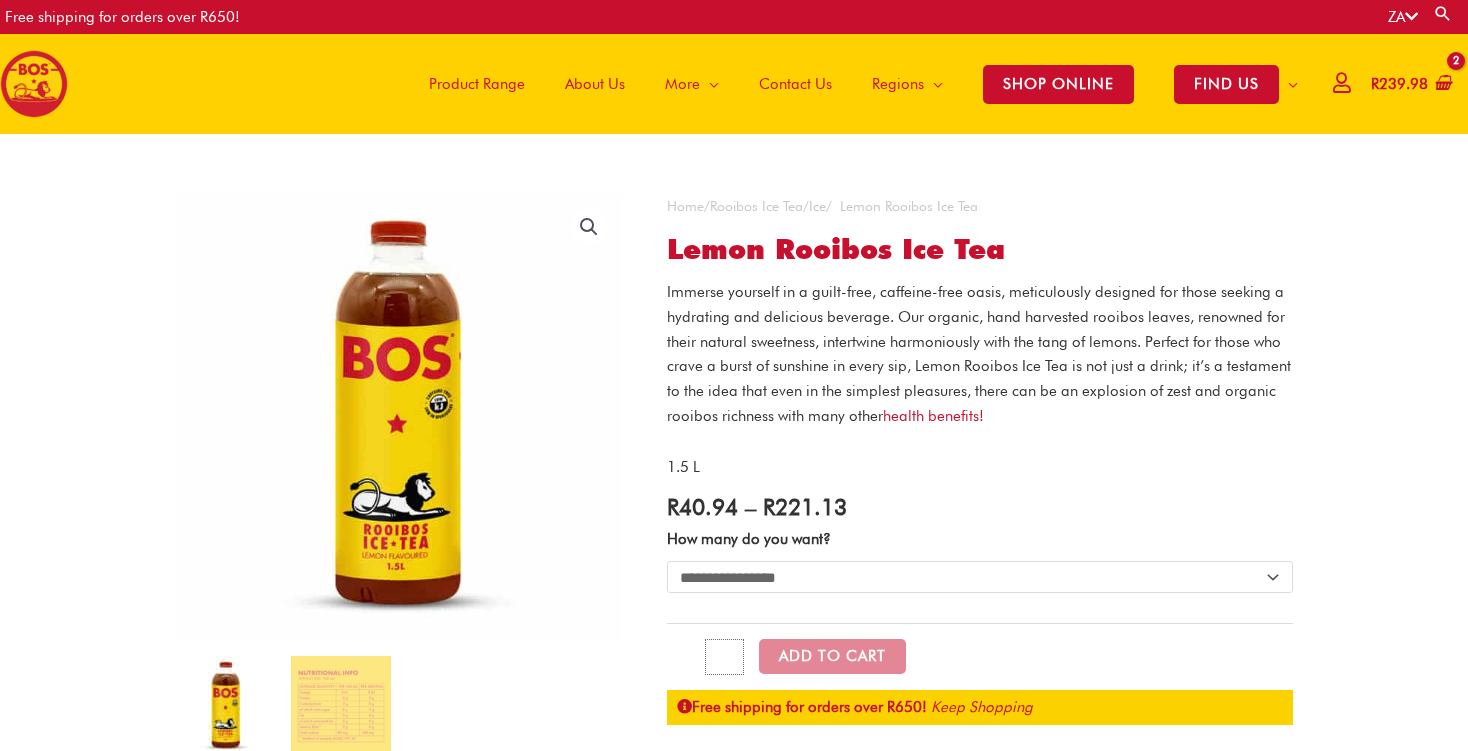 click on "*" 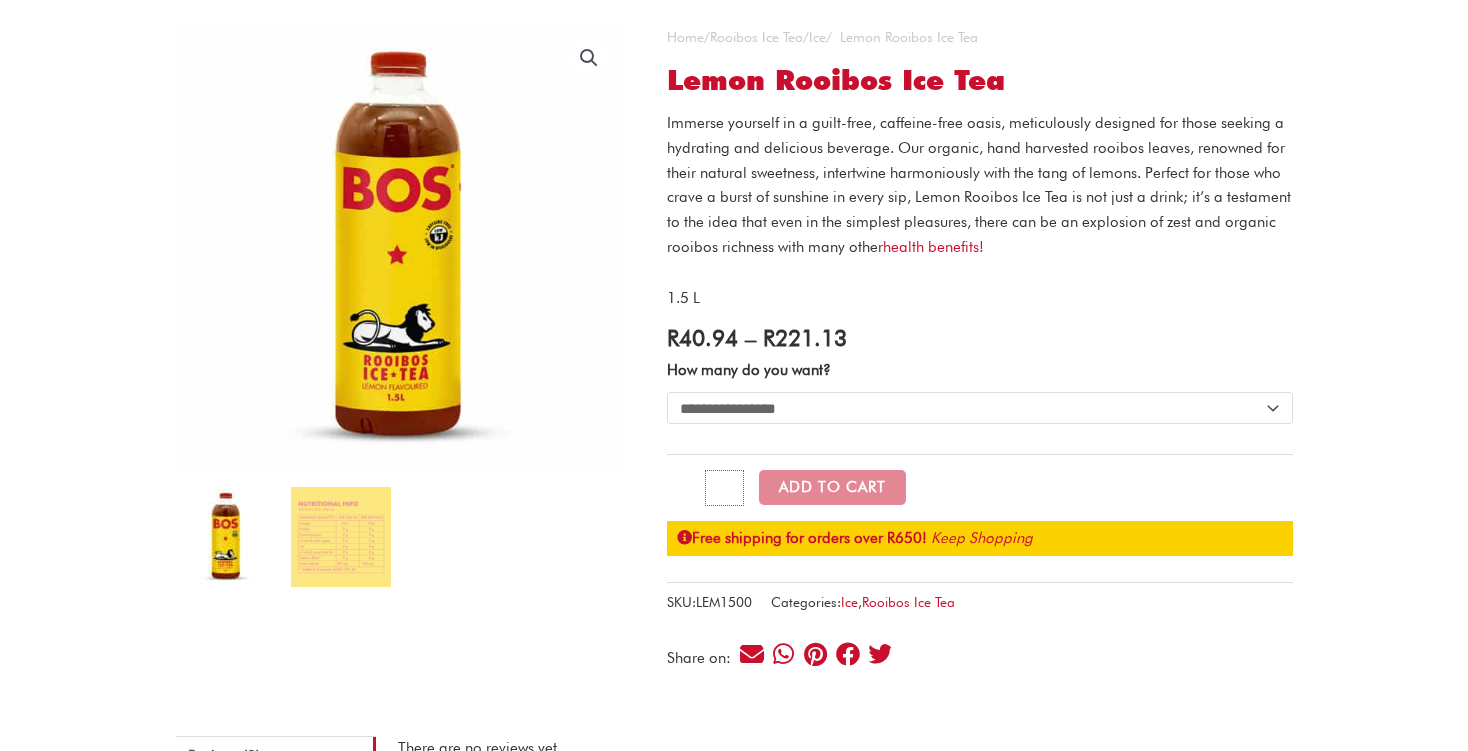scroll, scrollTop: 211, scrollLeft: 0, axis: vertical 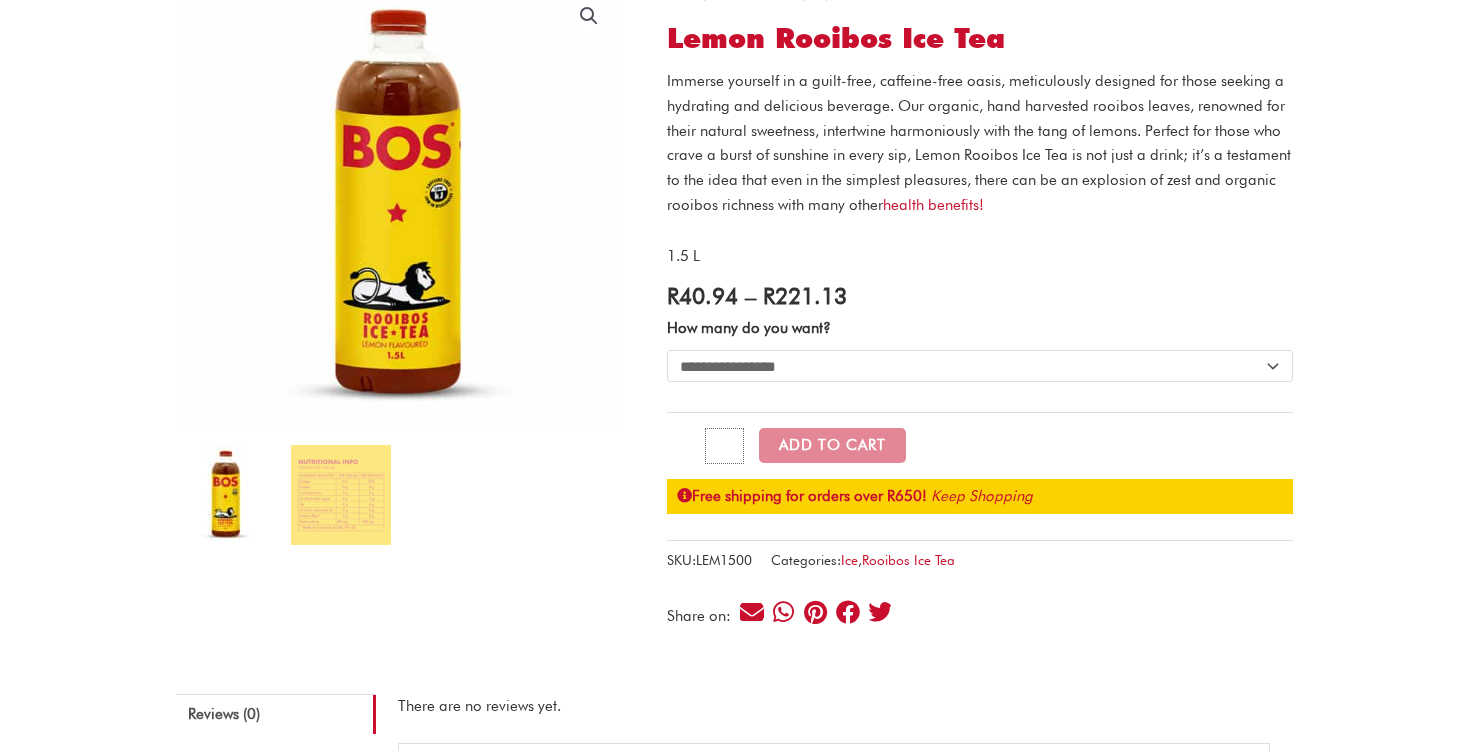 type on "*" 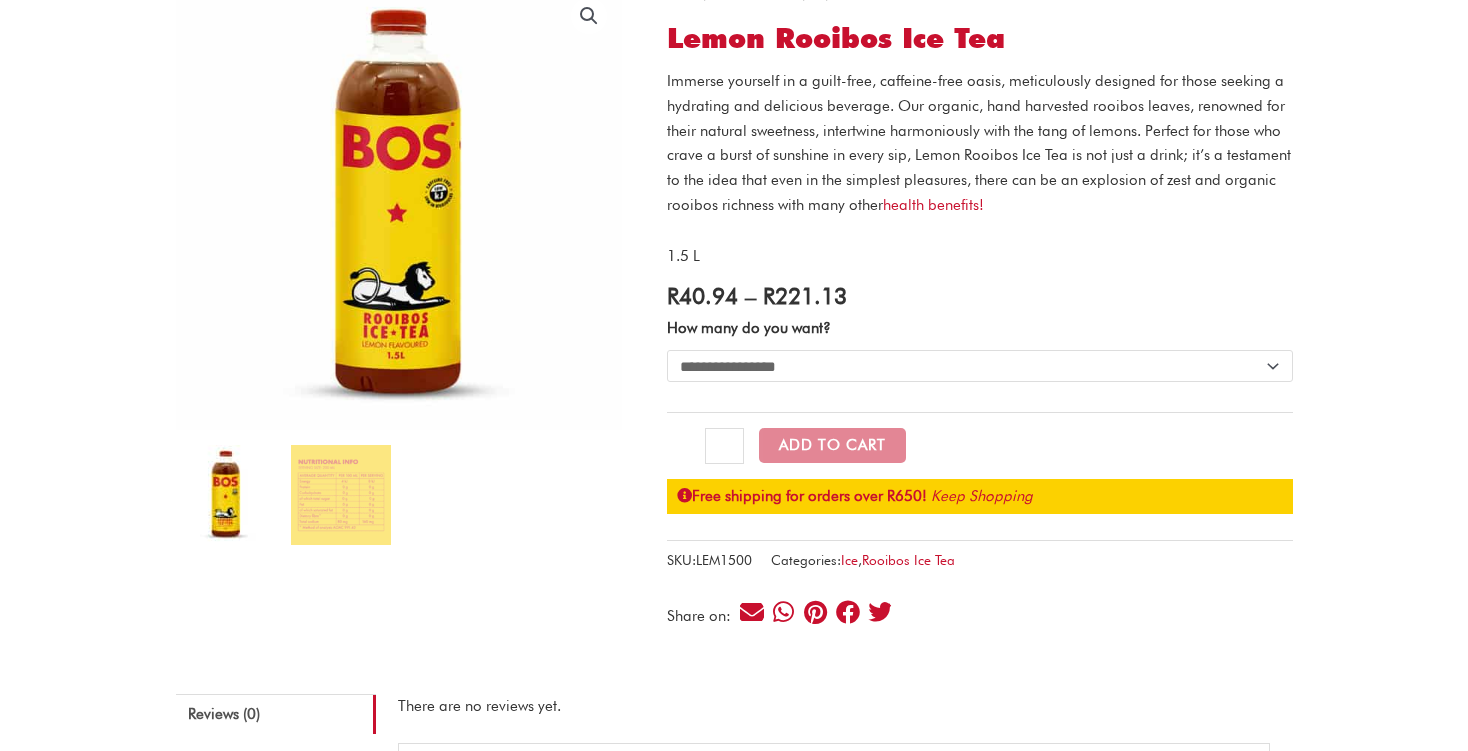 click on "**********" 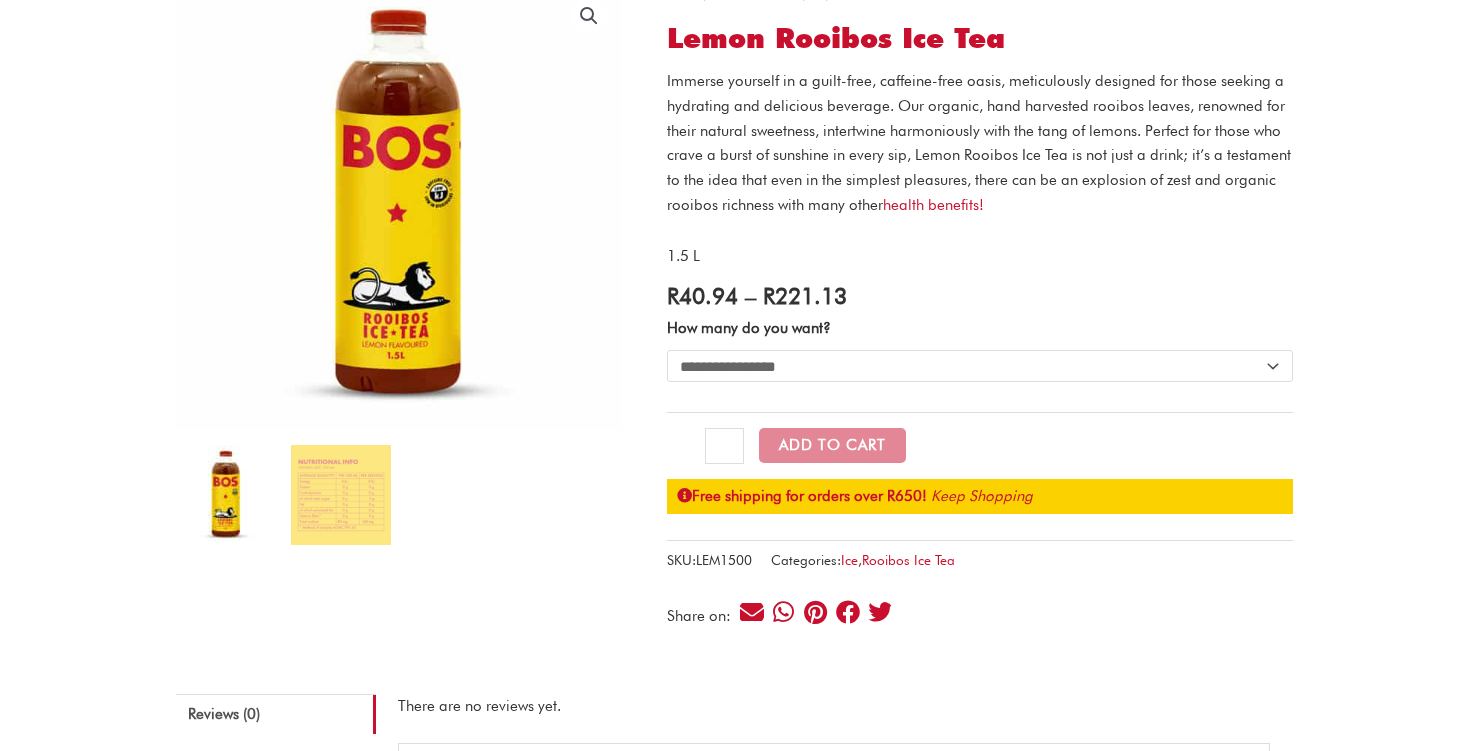 select on "*********" 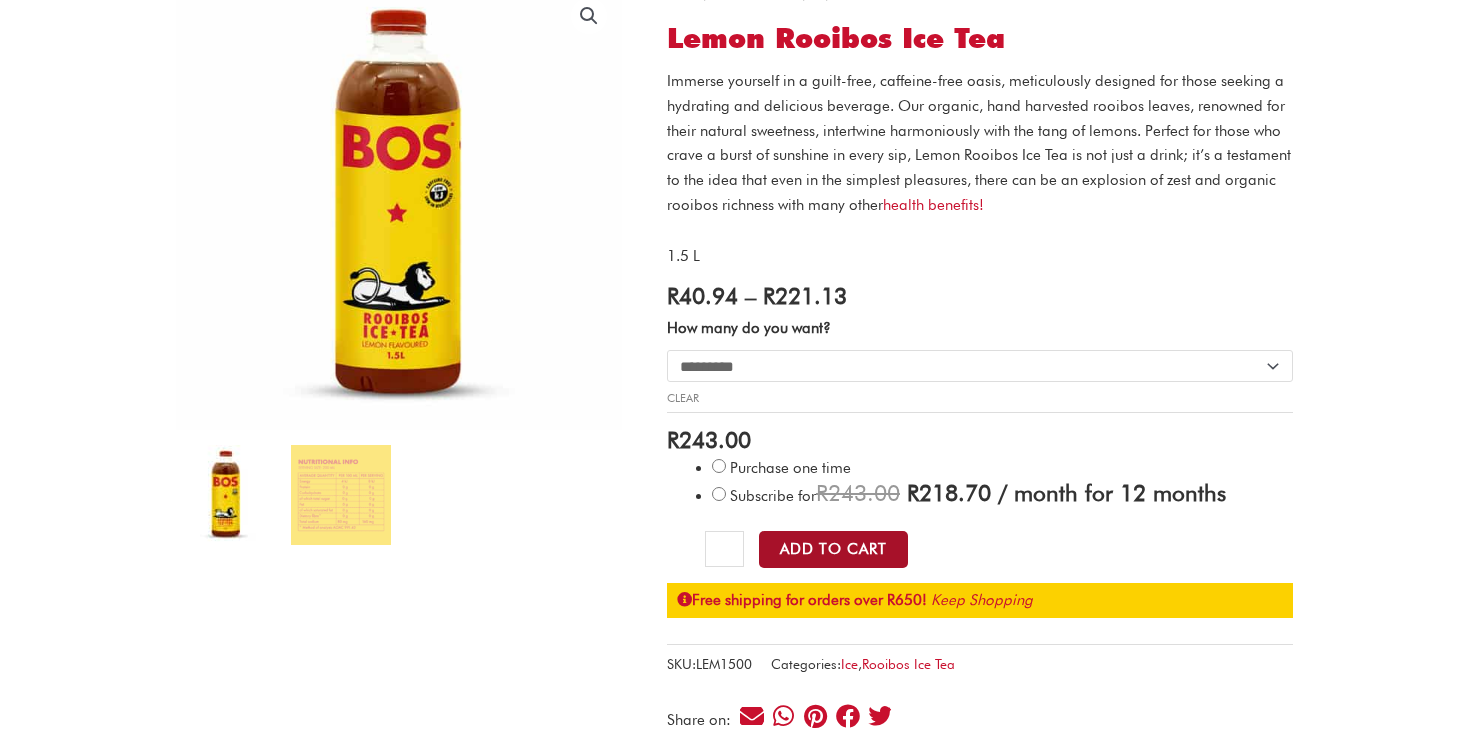 click on "Add to Cart" 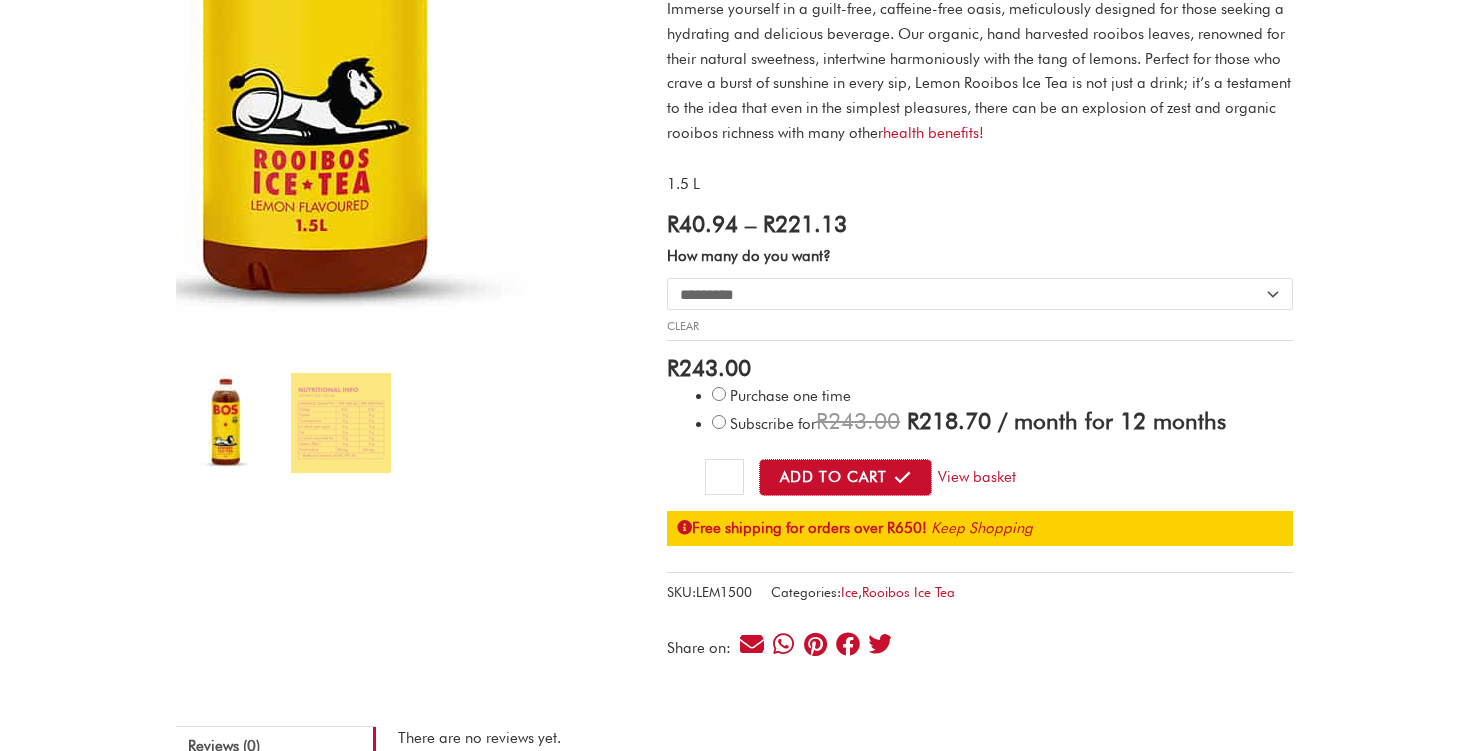 scroll, scrollTop: 0, scrollLeft: 0, axis: both 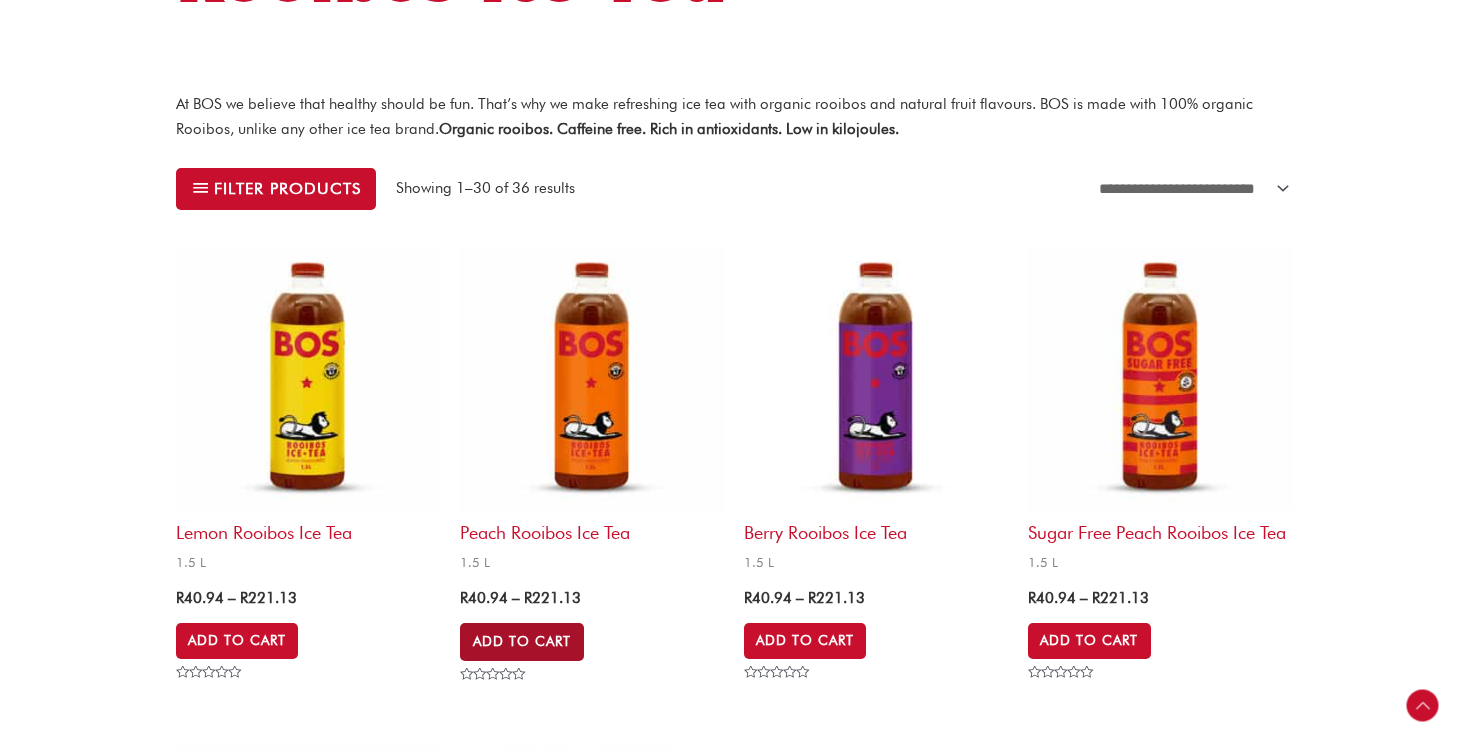 click on "Add to Cart" at bounding box center (522, 642) 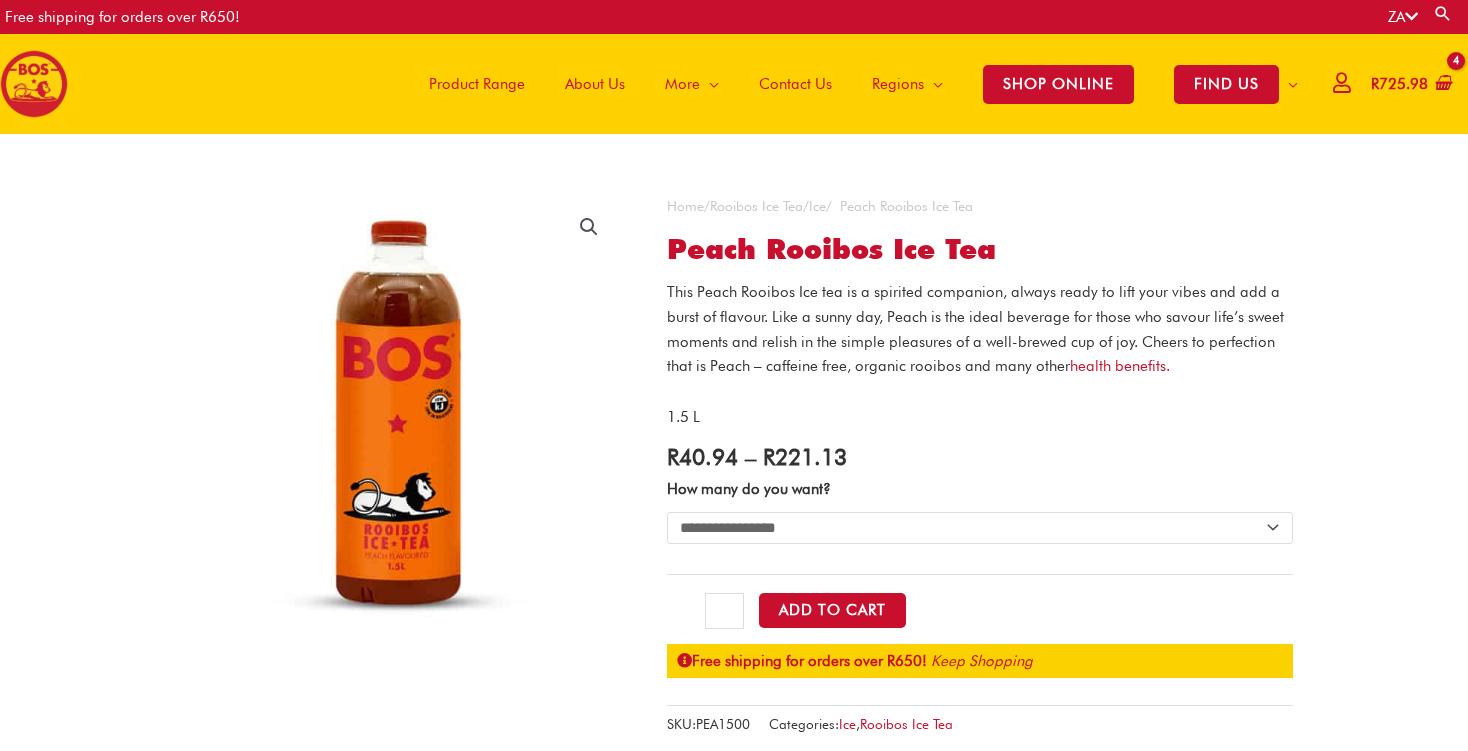 scroll, scrollTop: 0, scrollLeft: 0, axis: both 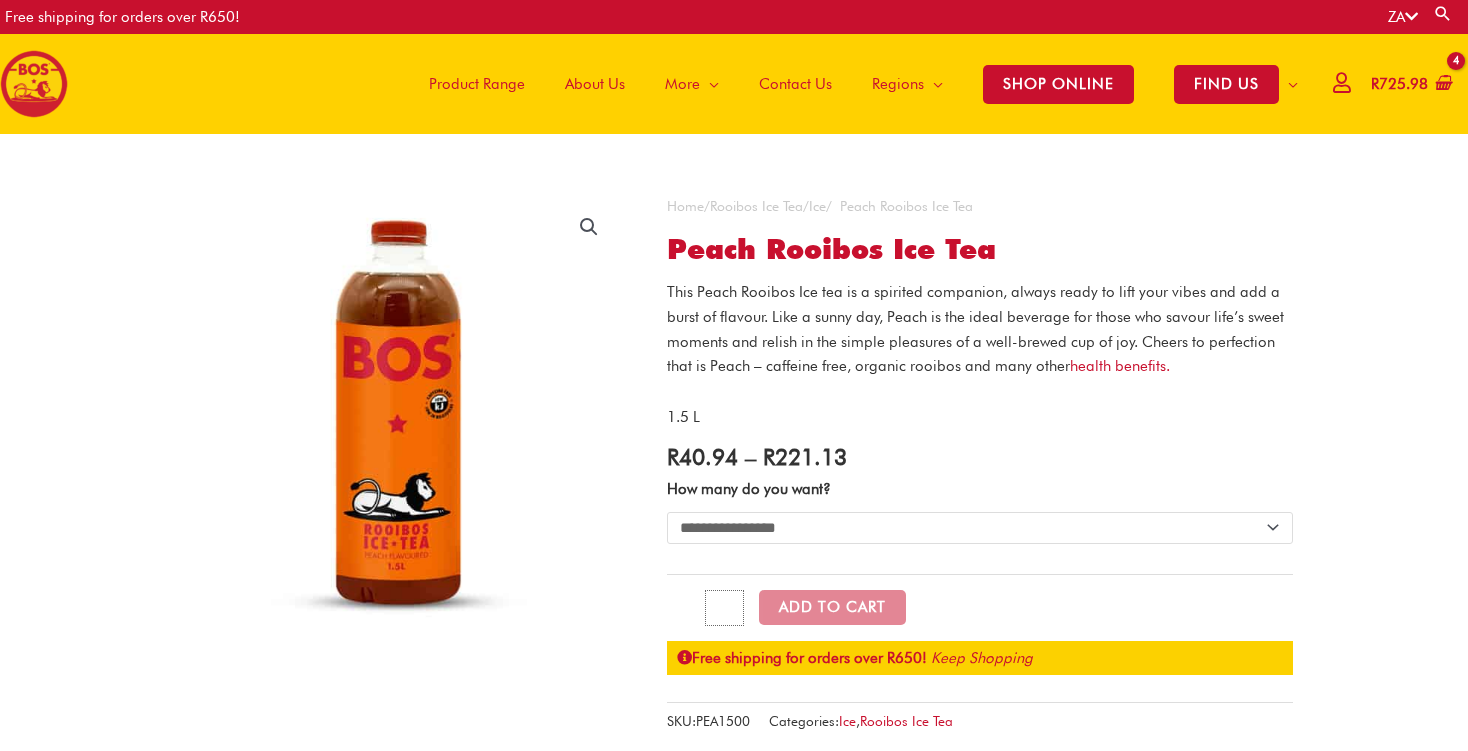 click on "*" 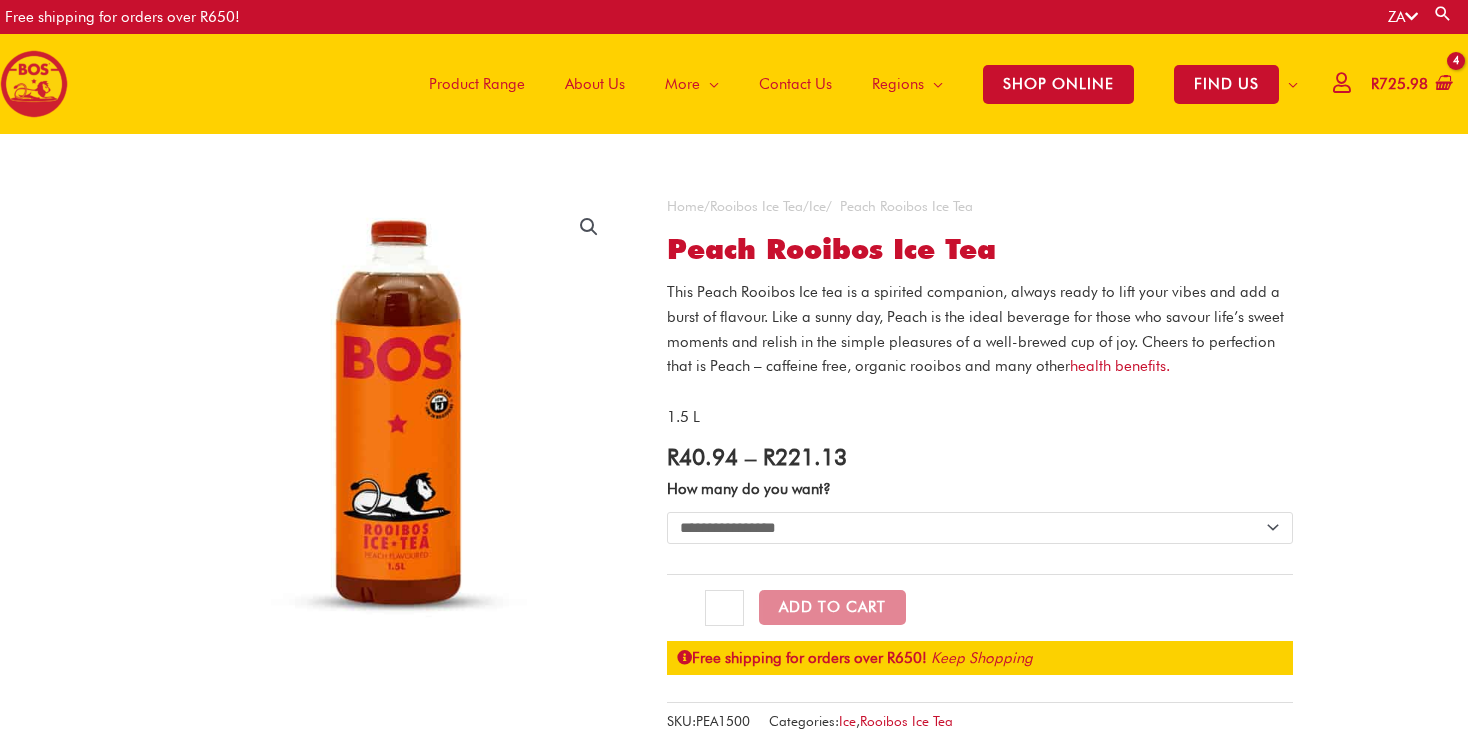 click on "**********" 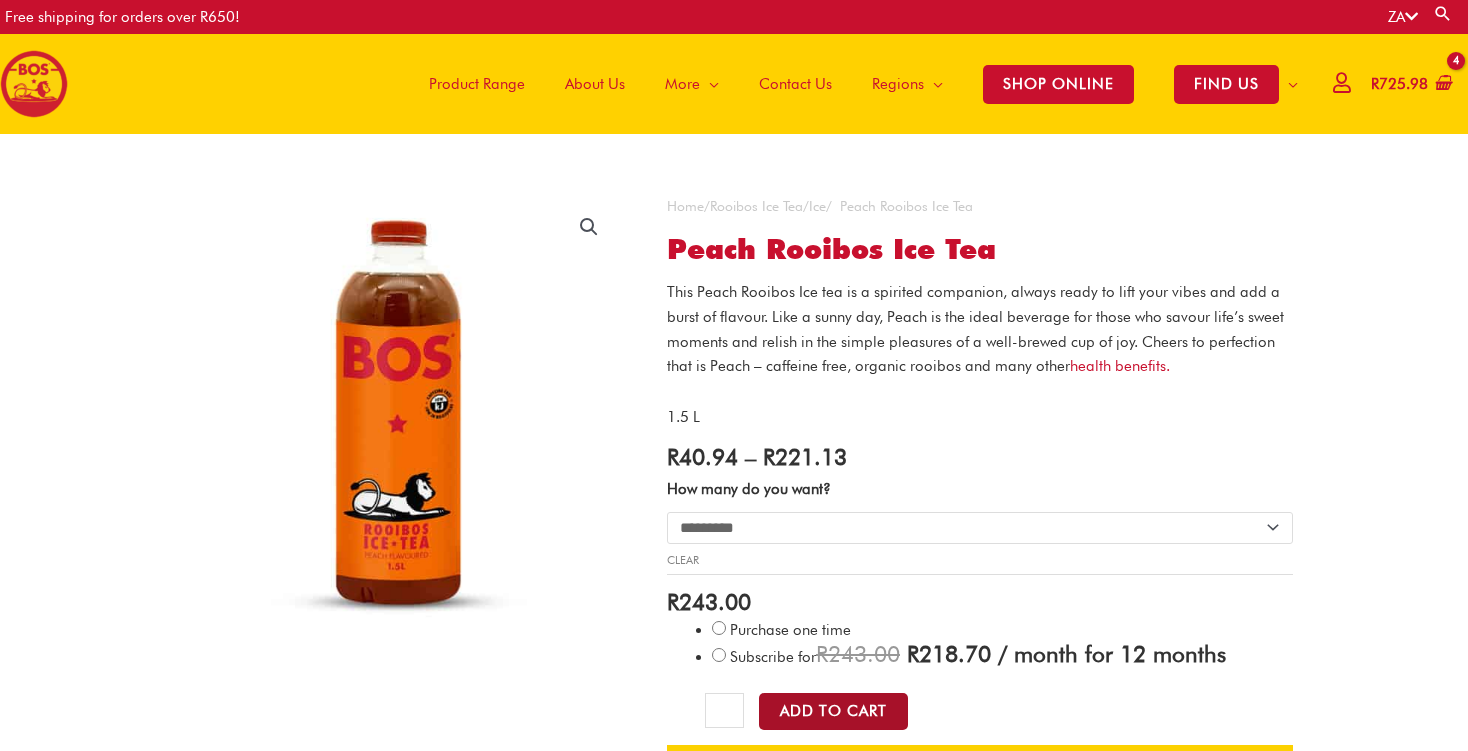 click on "Add to Cart" 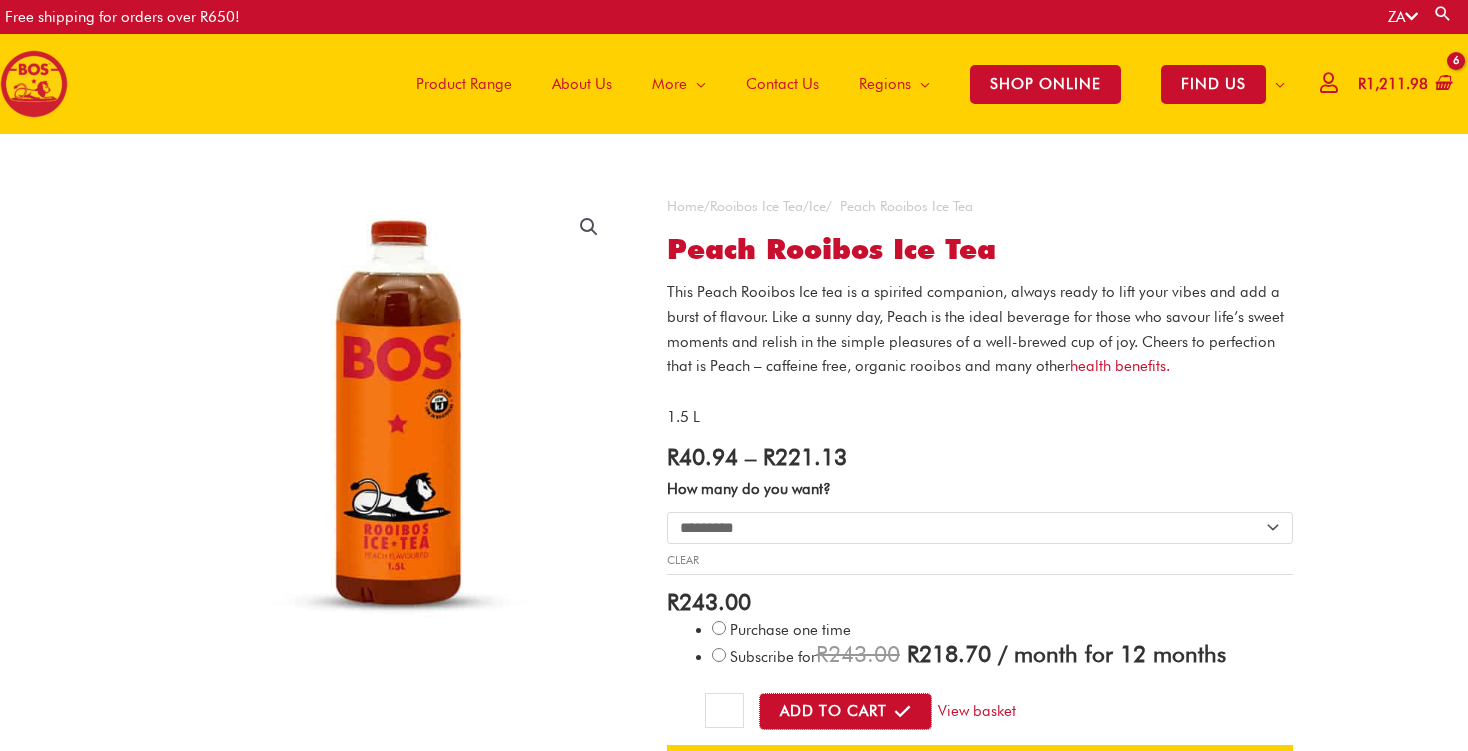 scroll, scrollTop: 105, scrollLeft: 0, axis: vertical 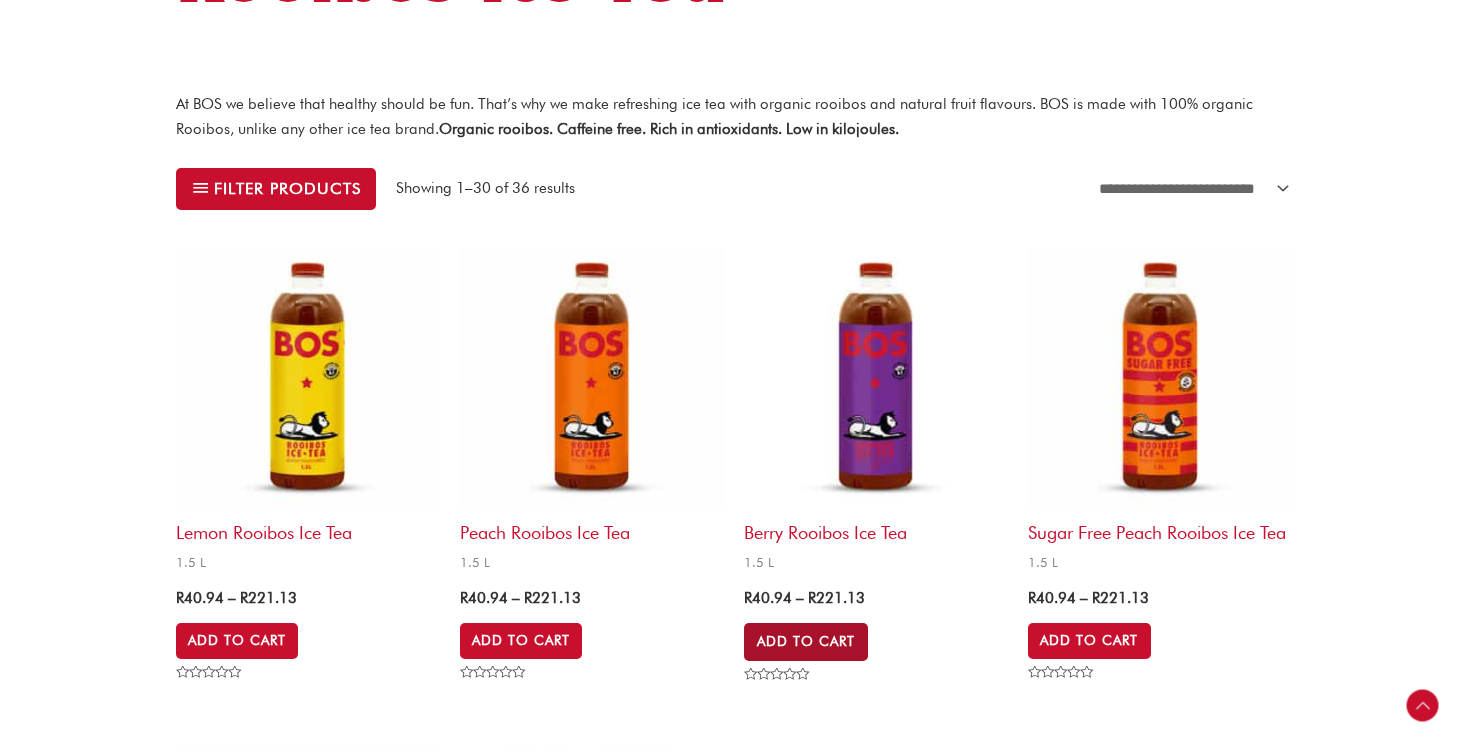click on "Add to Cart" at bounding box center [806, 642] 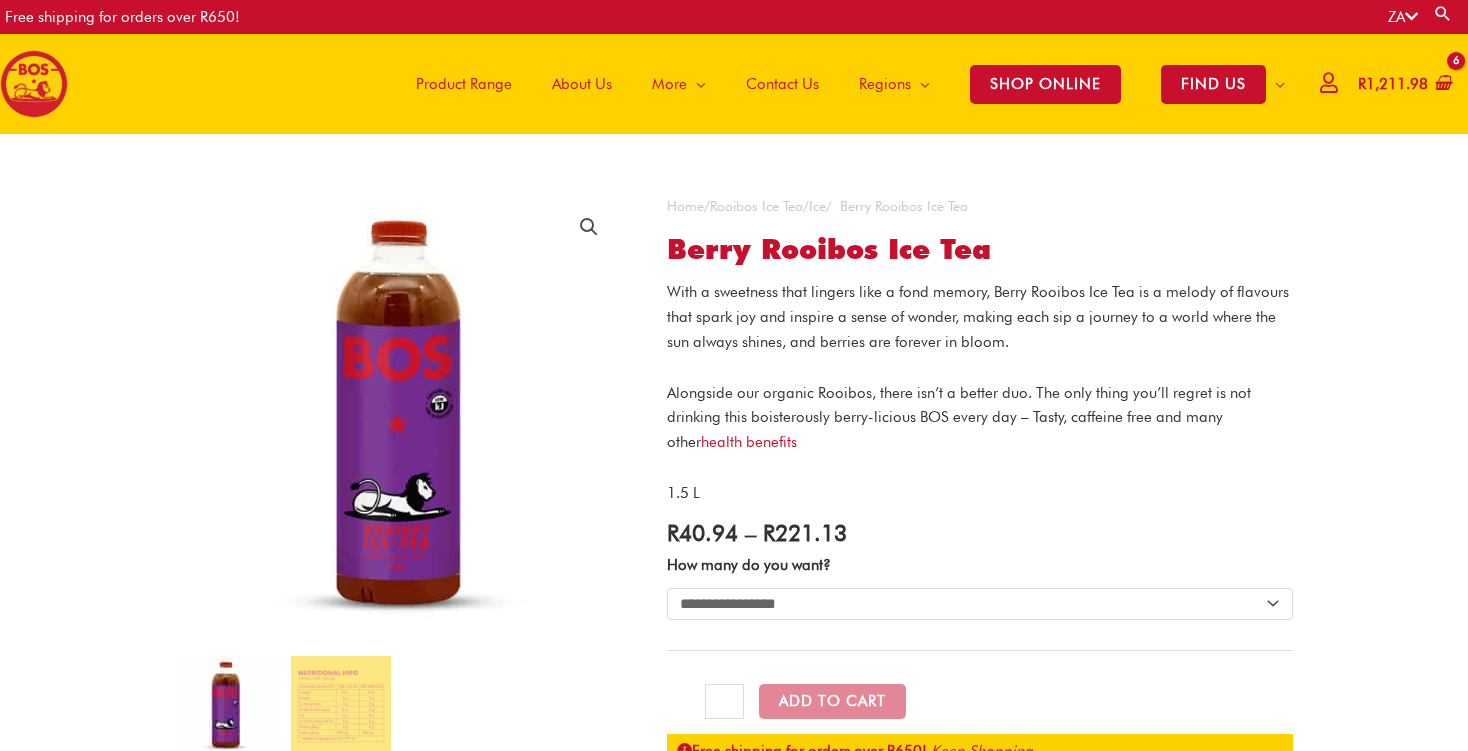 scroll, scrollTop: 0, scrollLeft: 0, axis: both 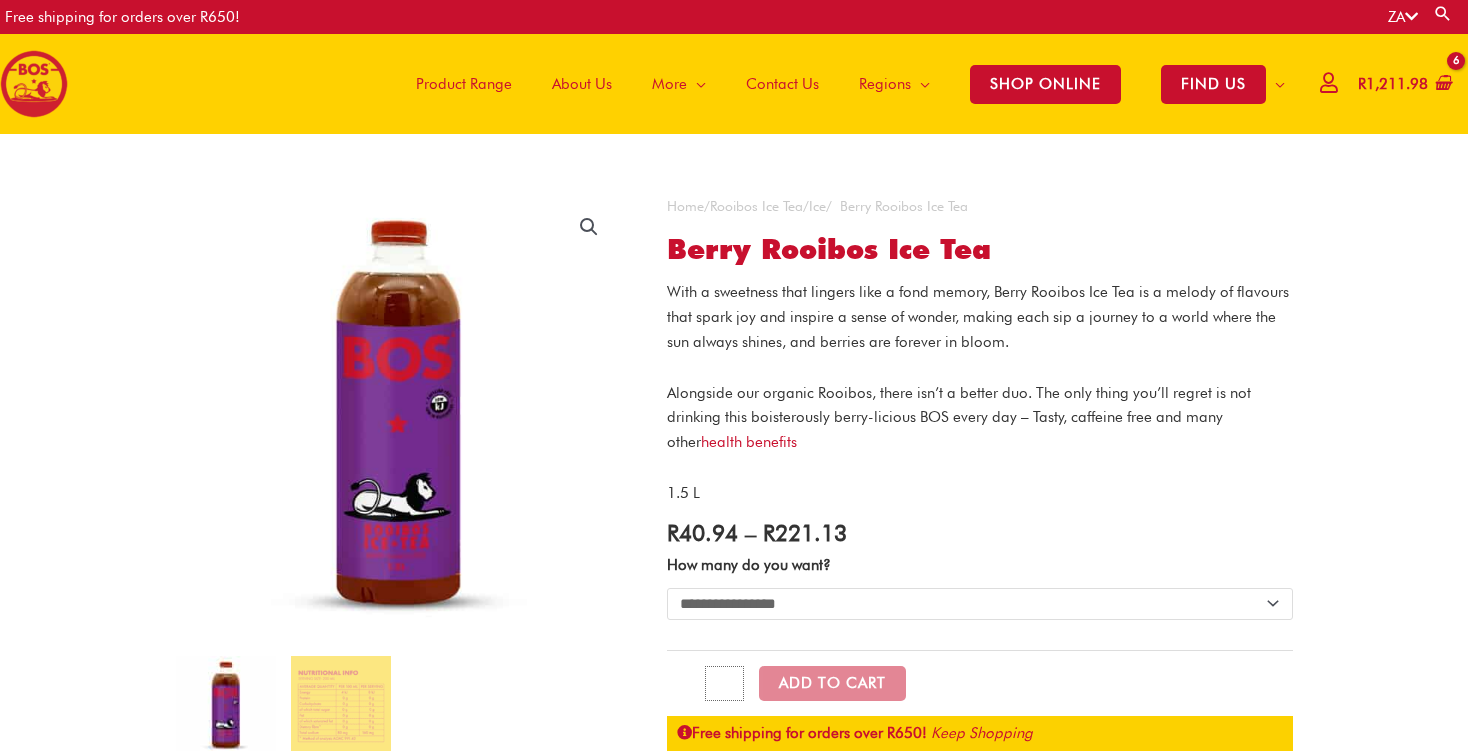 click on "*" 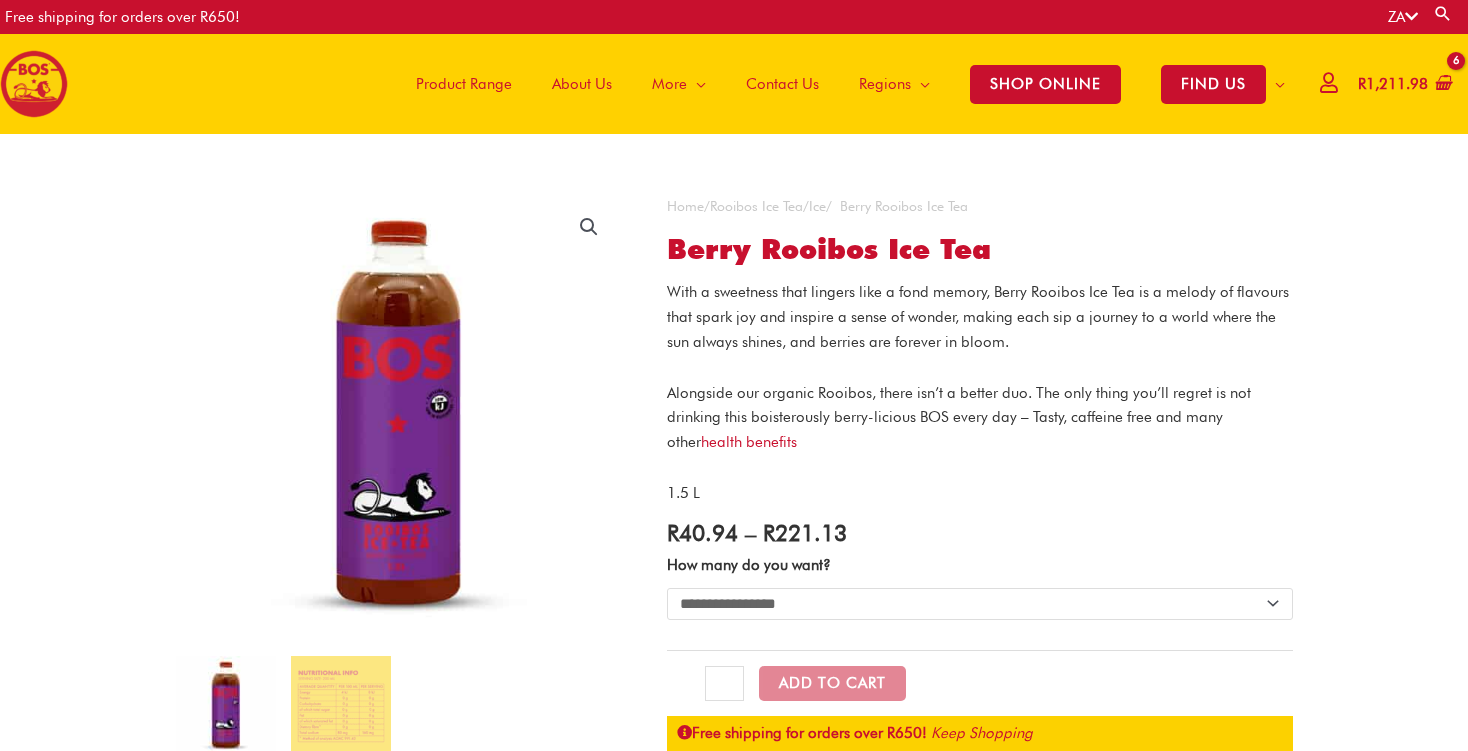 click on "**********" 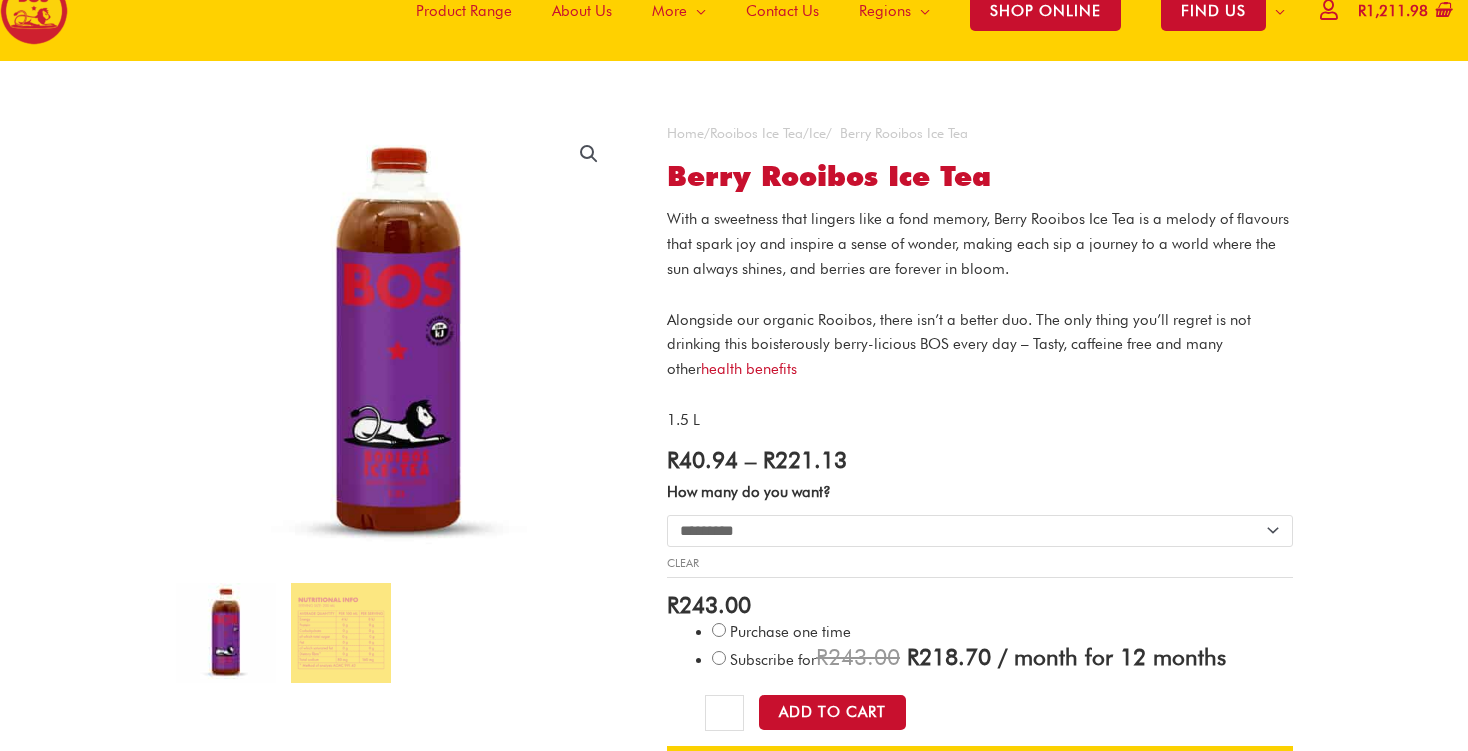 scroll, scrollTop: 105, scrollLeft: 0, axis: vertical 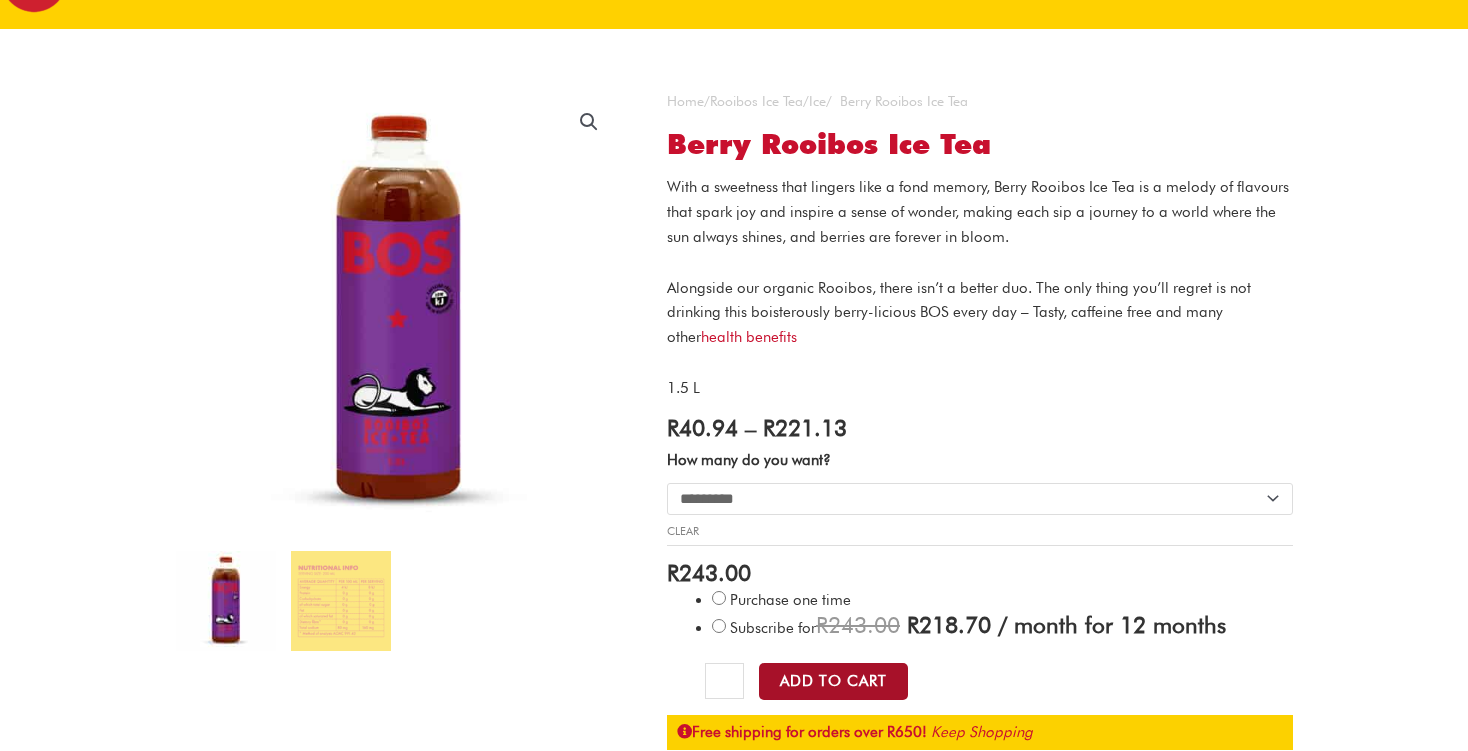 click on "Add to Cart" 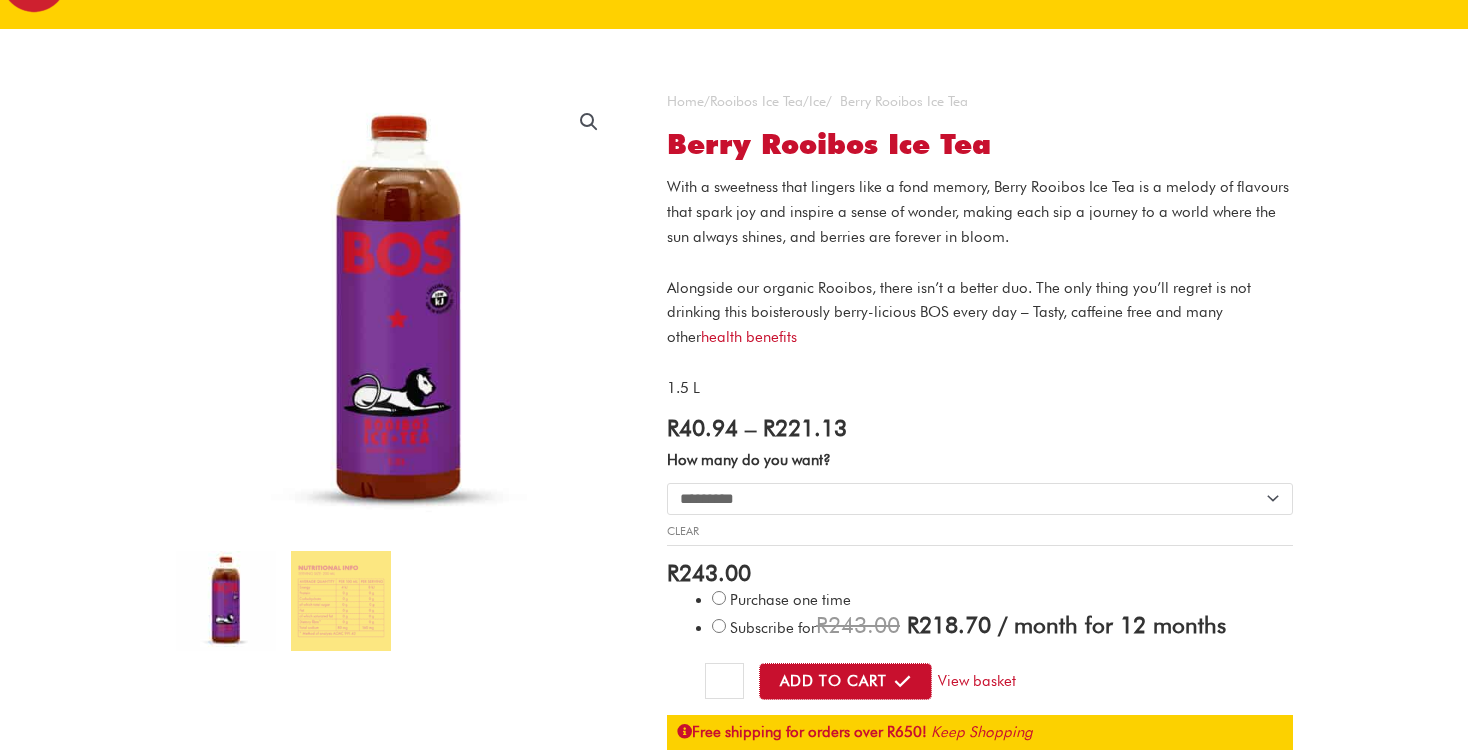 scroll, scrollTop: 0, scrollLeft: 0, axis: both 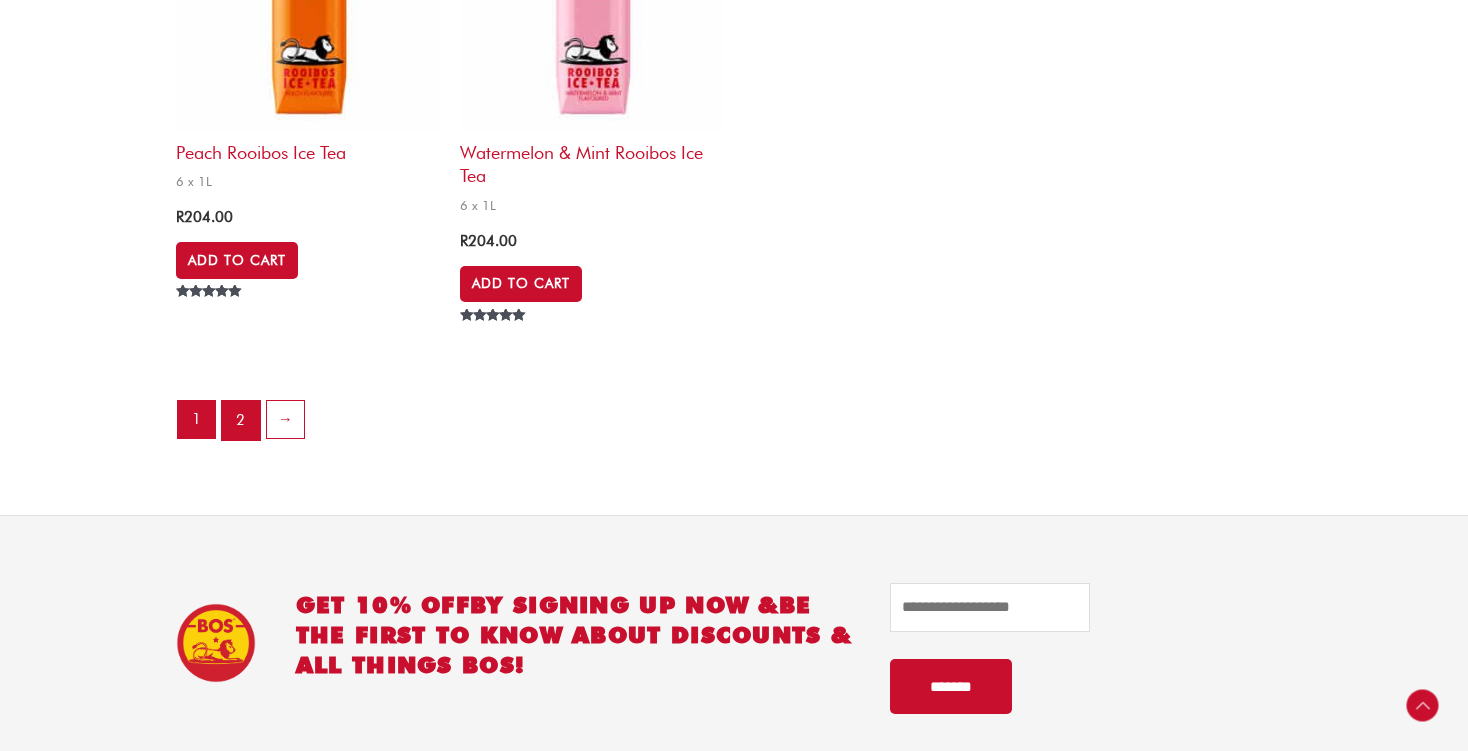 click on "2" at bounding box center (241, 421) 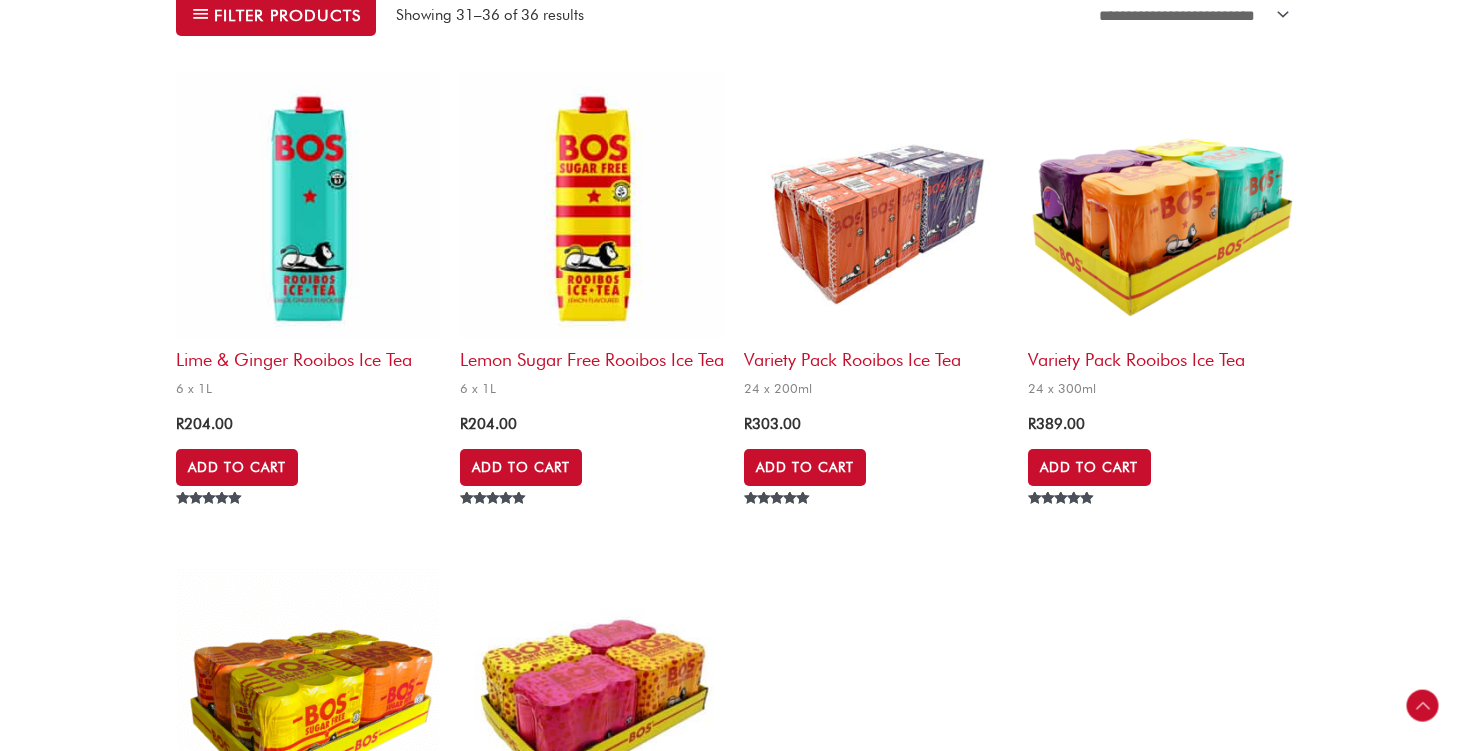 scroll, scrollTop: 528, scrollLeft: 0, axis: vertical 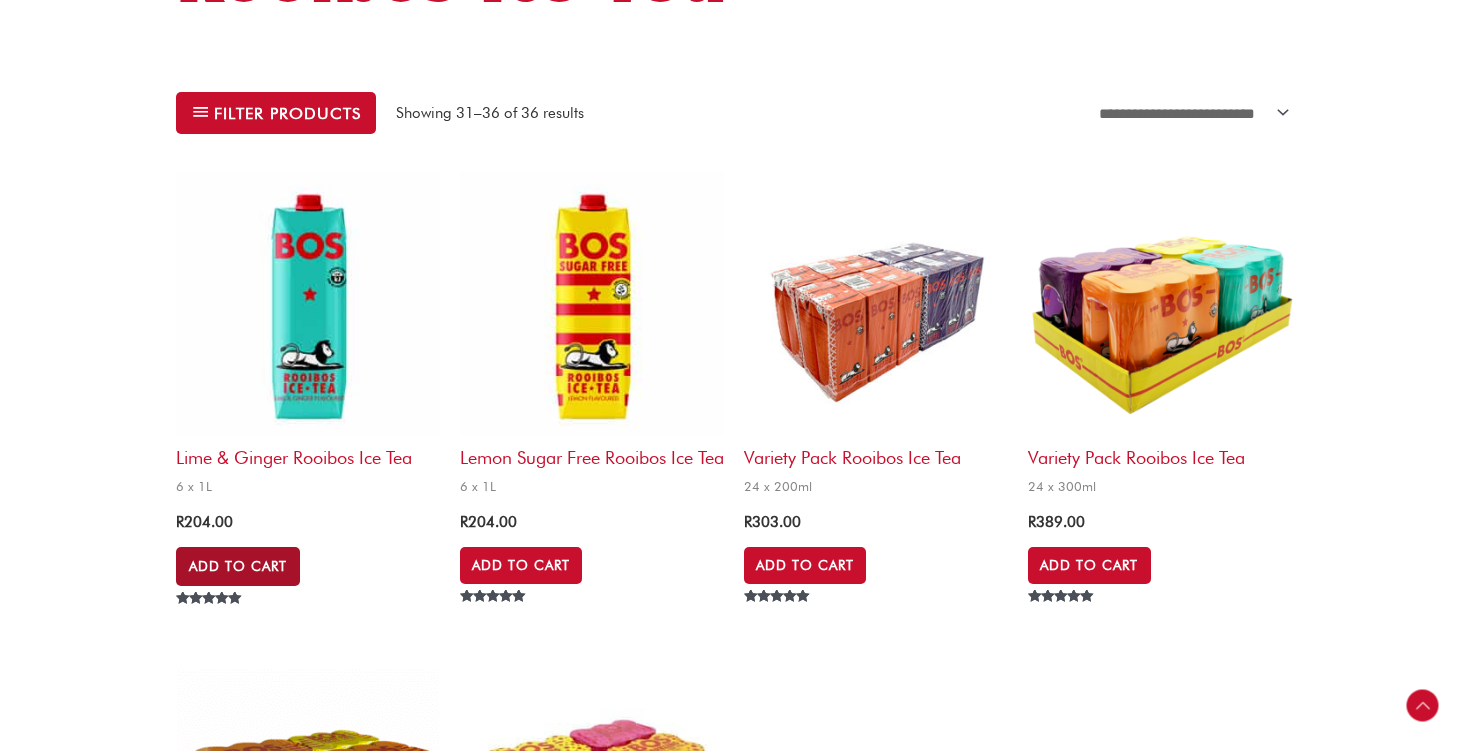 click on "Add to Cart" at bounding box center [238, 566] 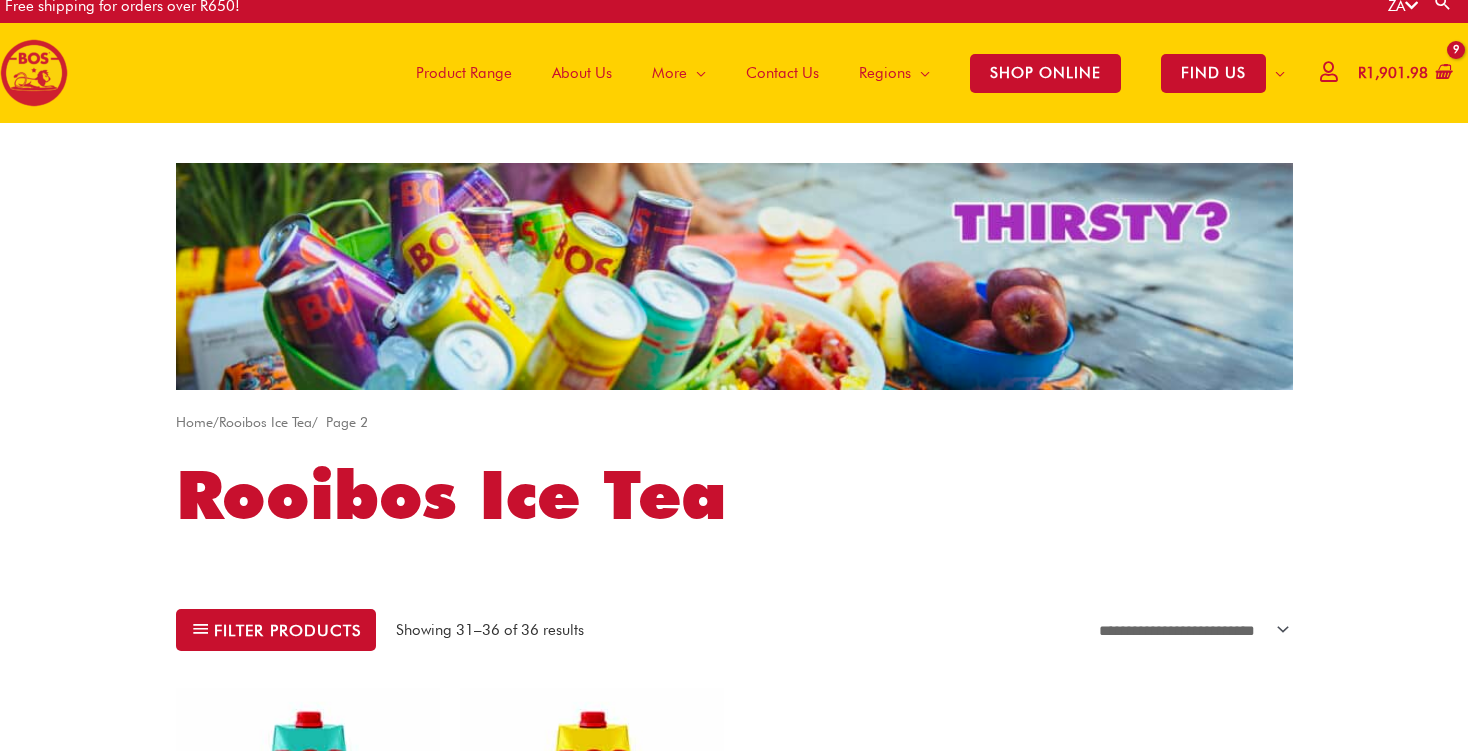scroll, scrollTop: 0, scrollLeft: 0, axis: both 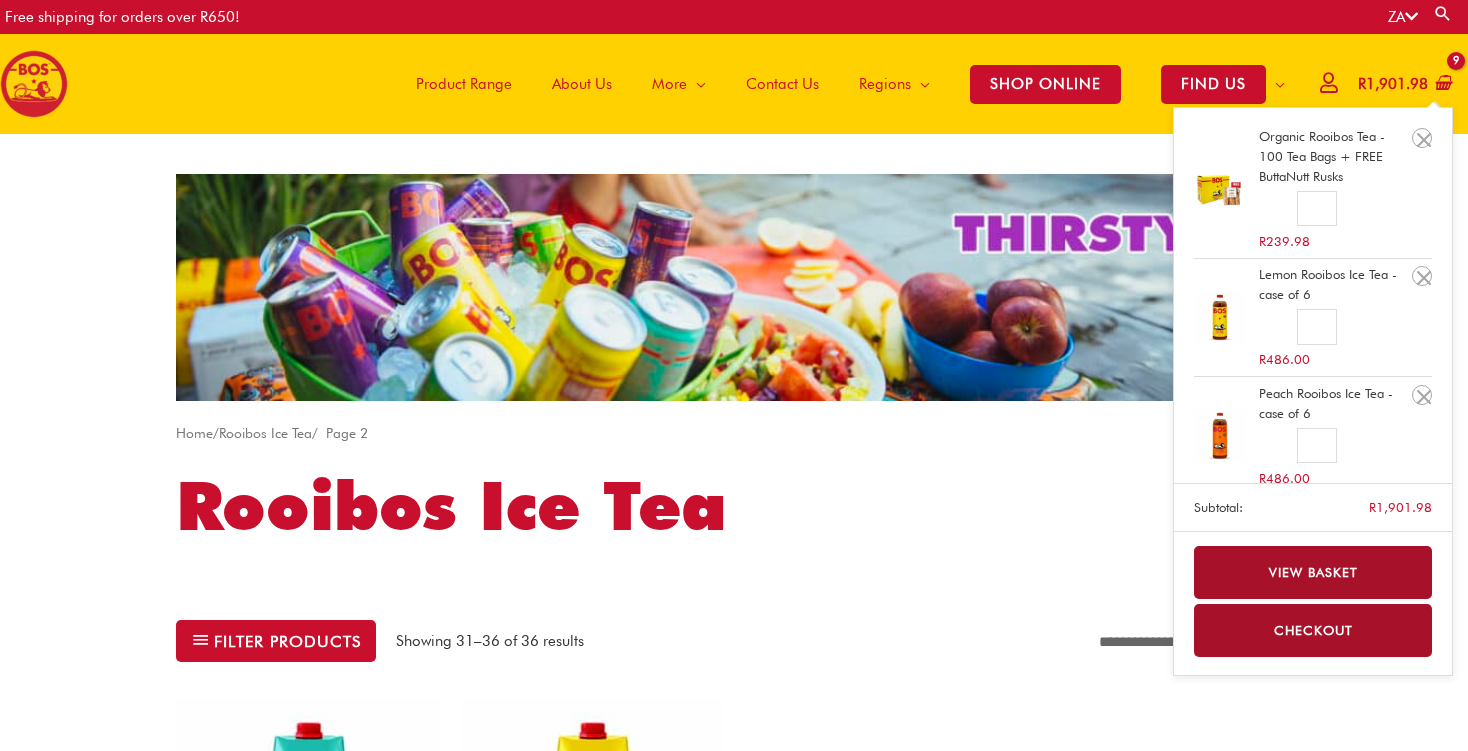 click on "View basket" at bounding box center (1313, 572) 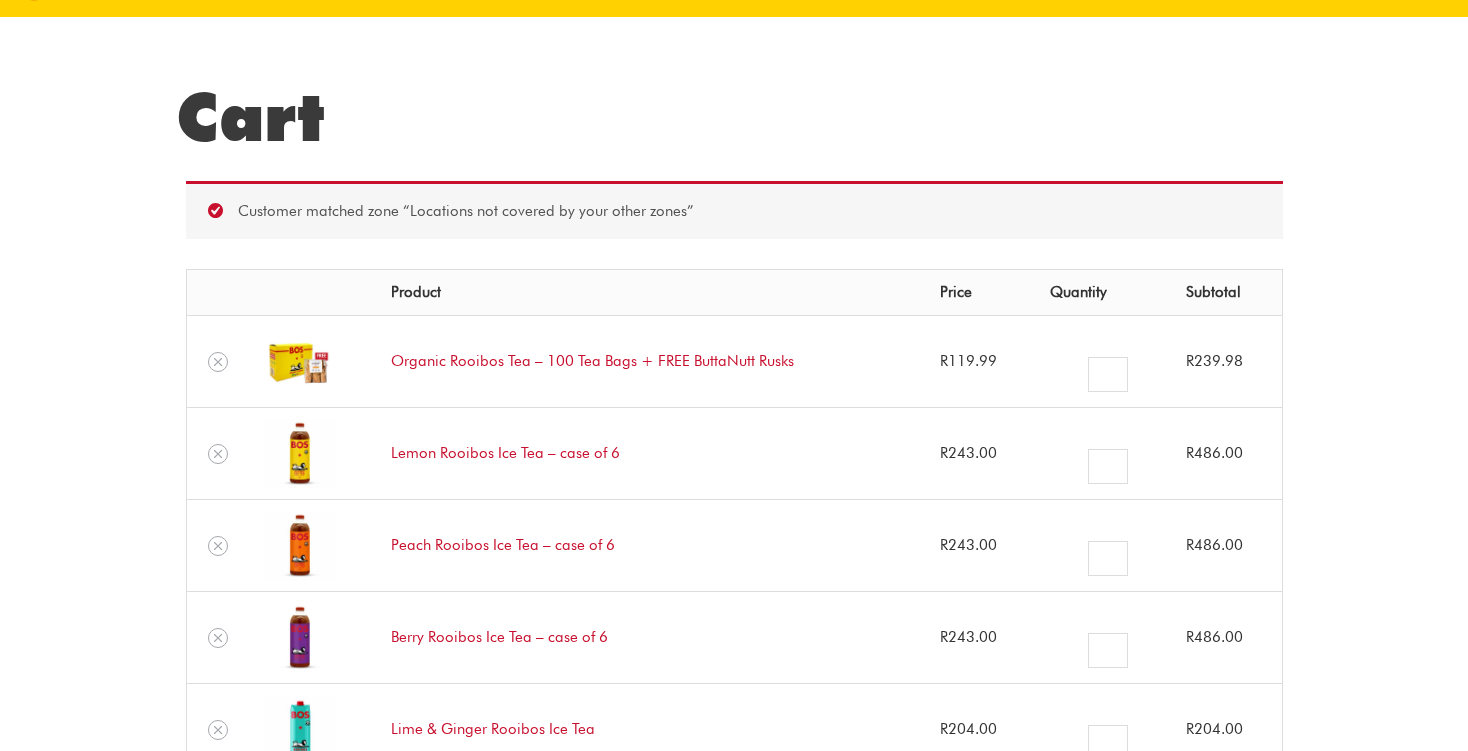 scroll, scrollTop: 211, scrollLeft: 0, axis: vertical 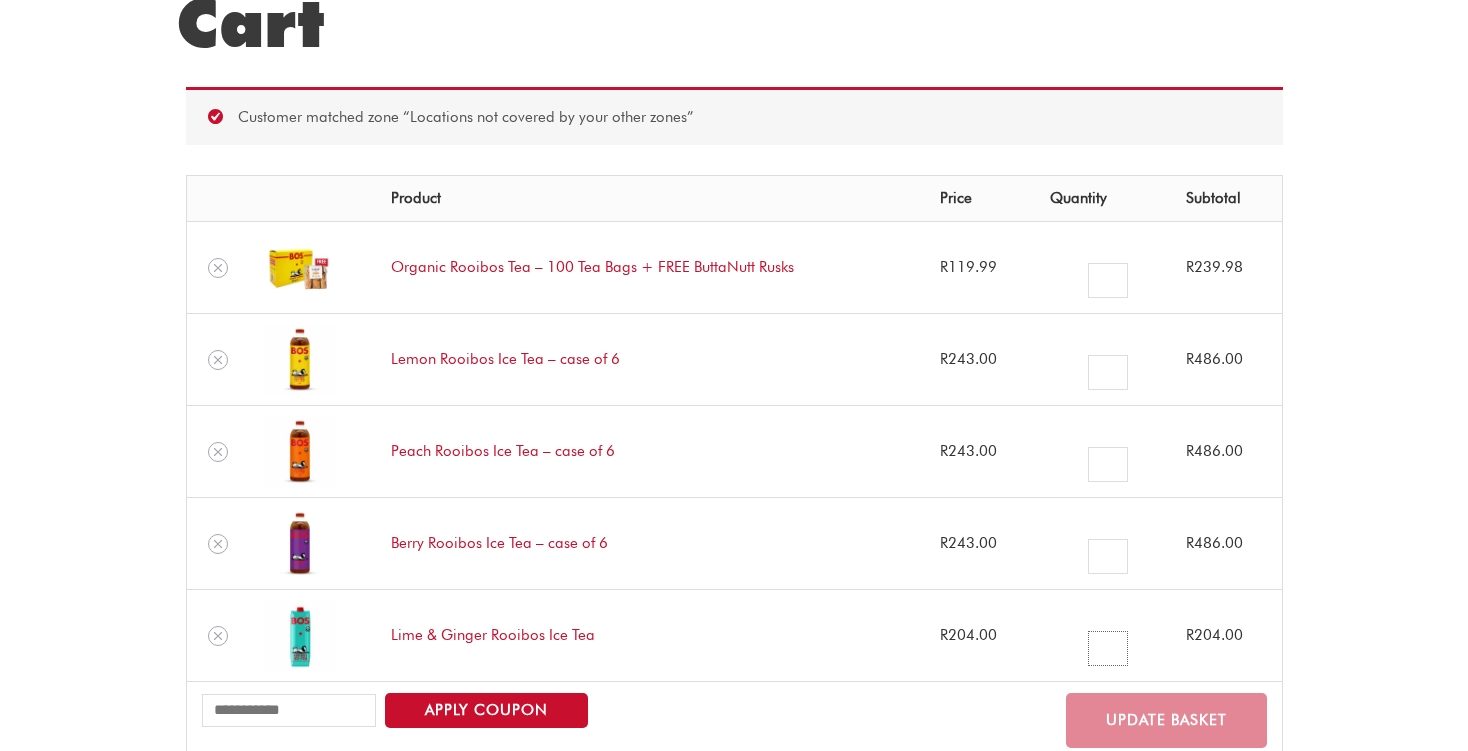 click on "*" at bounding box center (1107, 648) 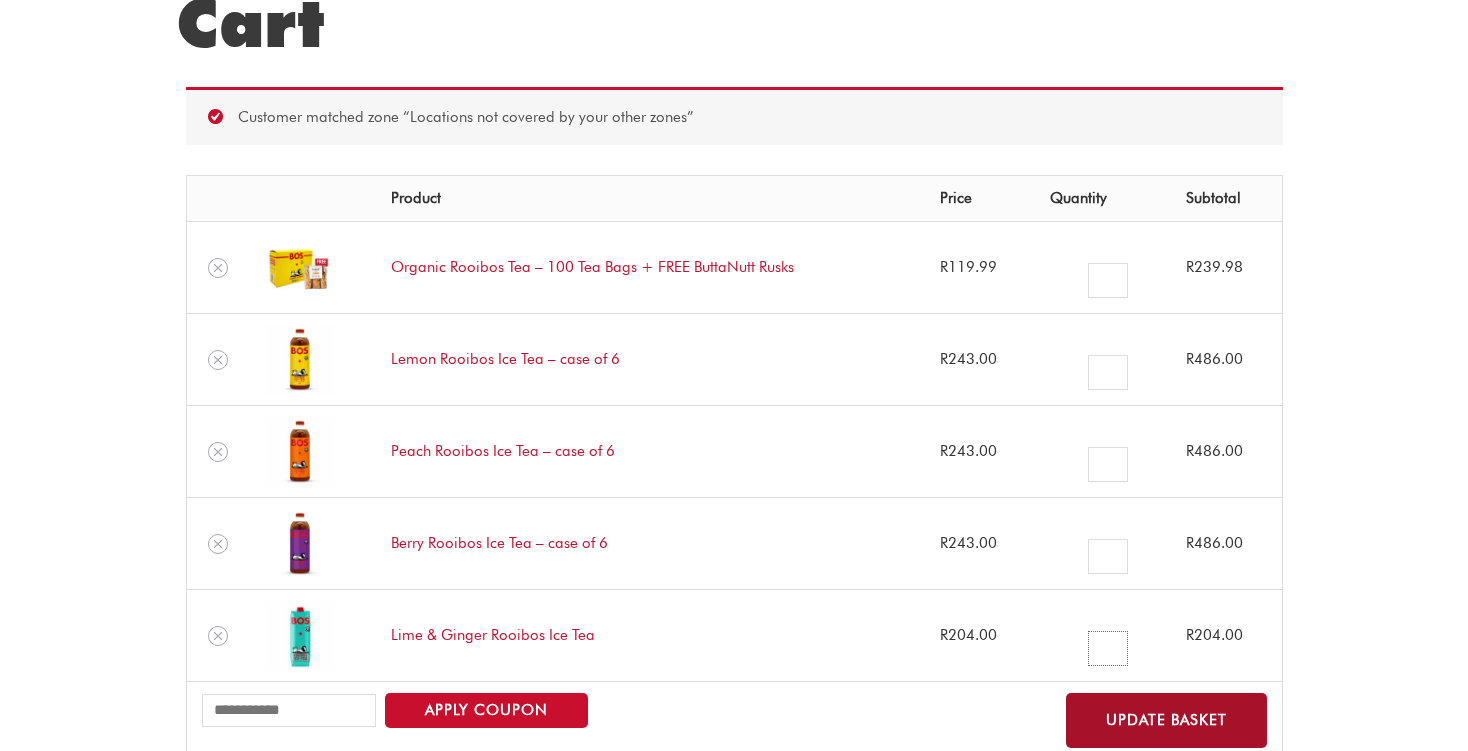 type on "*" 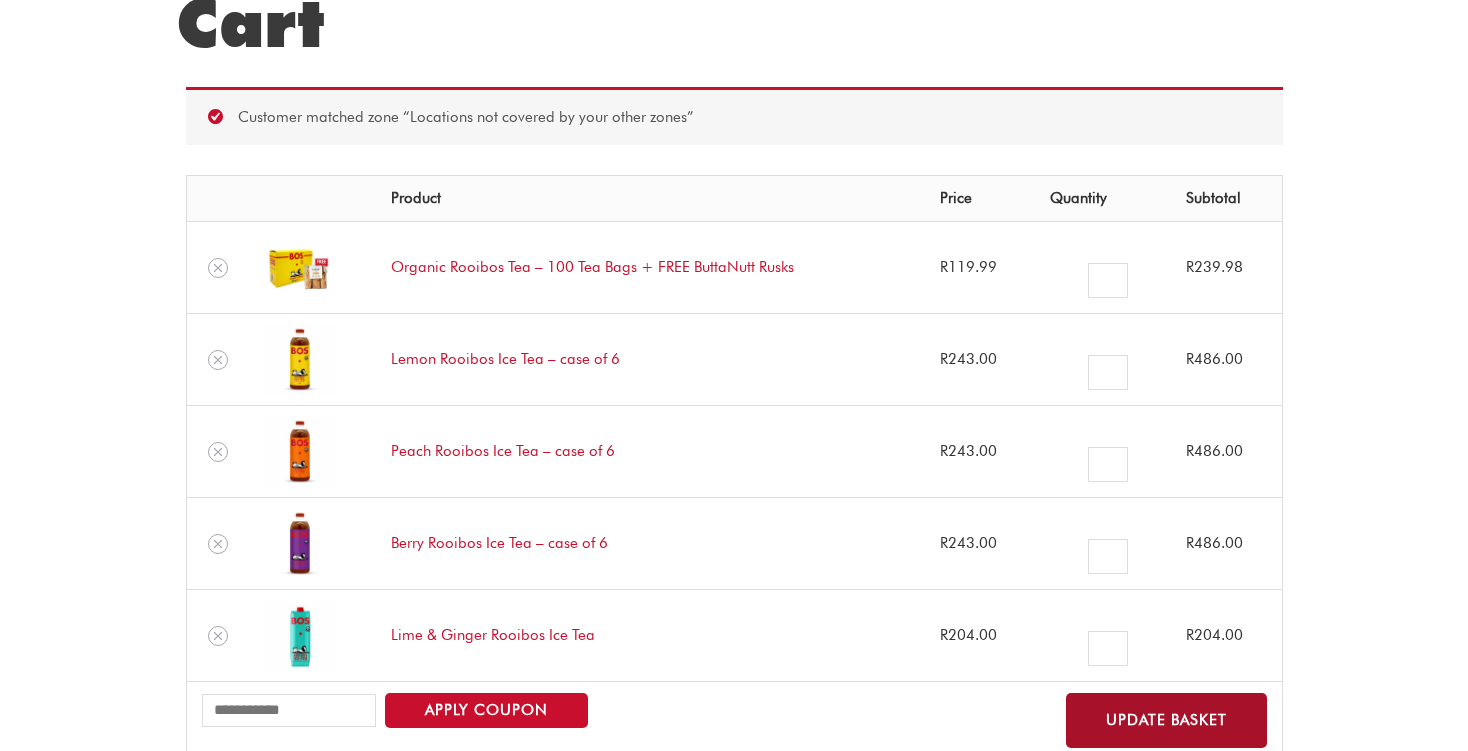 click on "Update basket" at bounding box center (1166, 720) 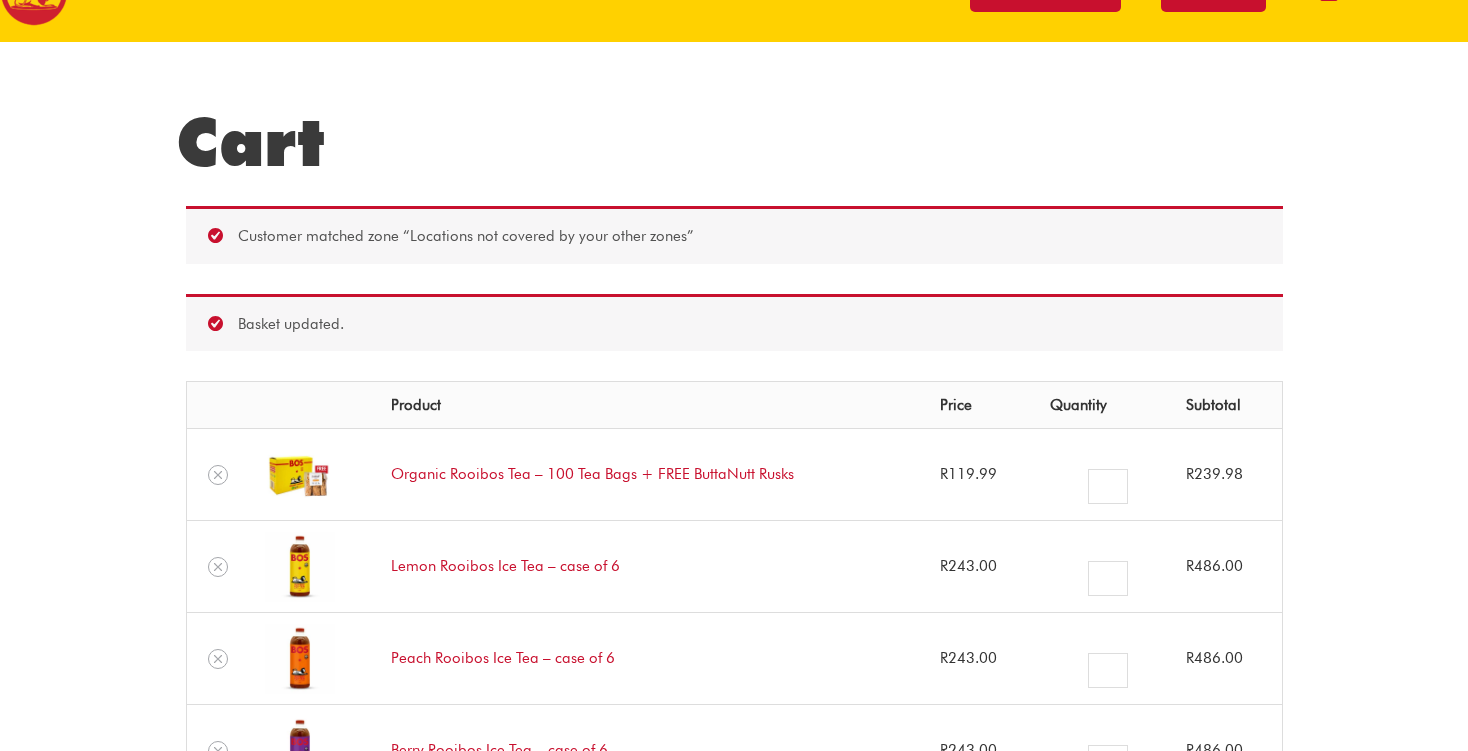 scroll, scrollTop: 0, scrollLeft: 0, axis: both 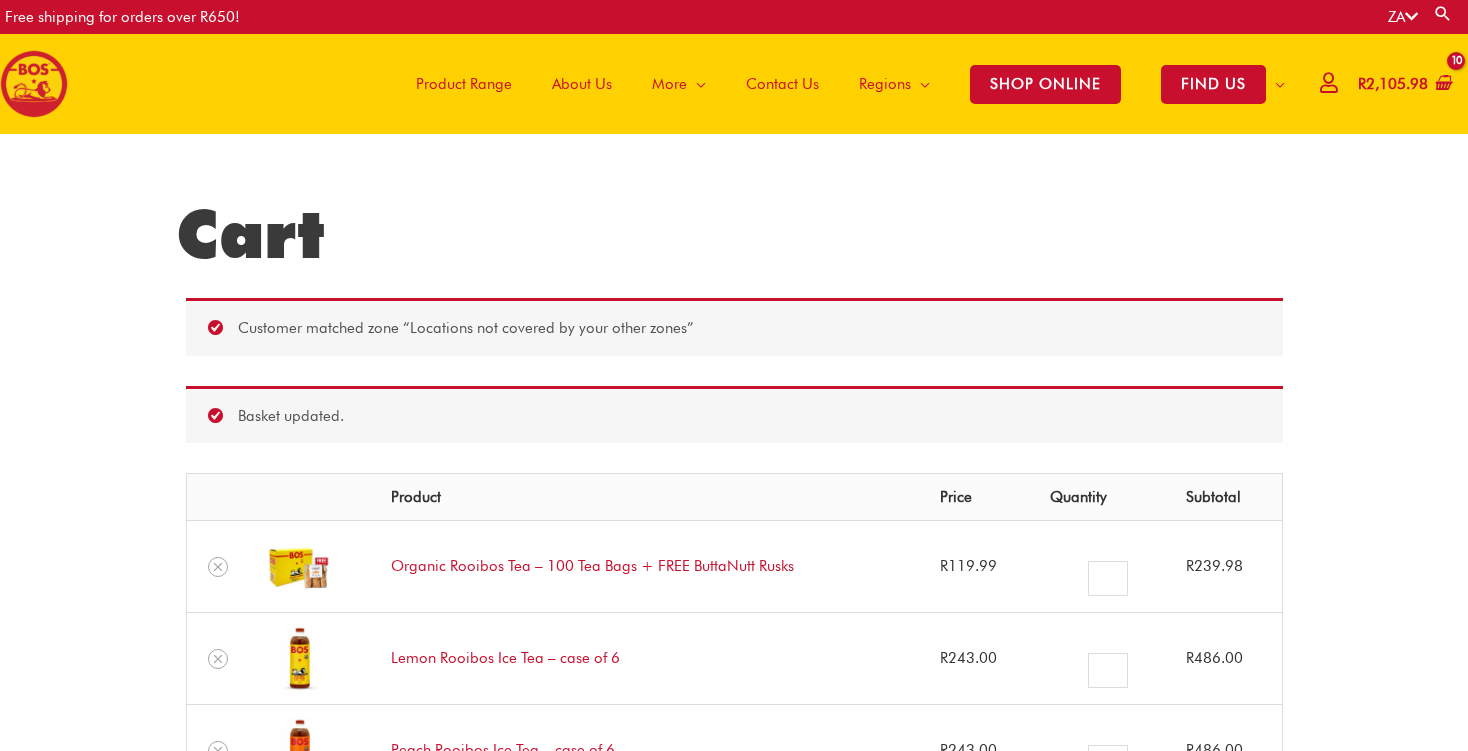 click at bounding box center [1328, 82] 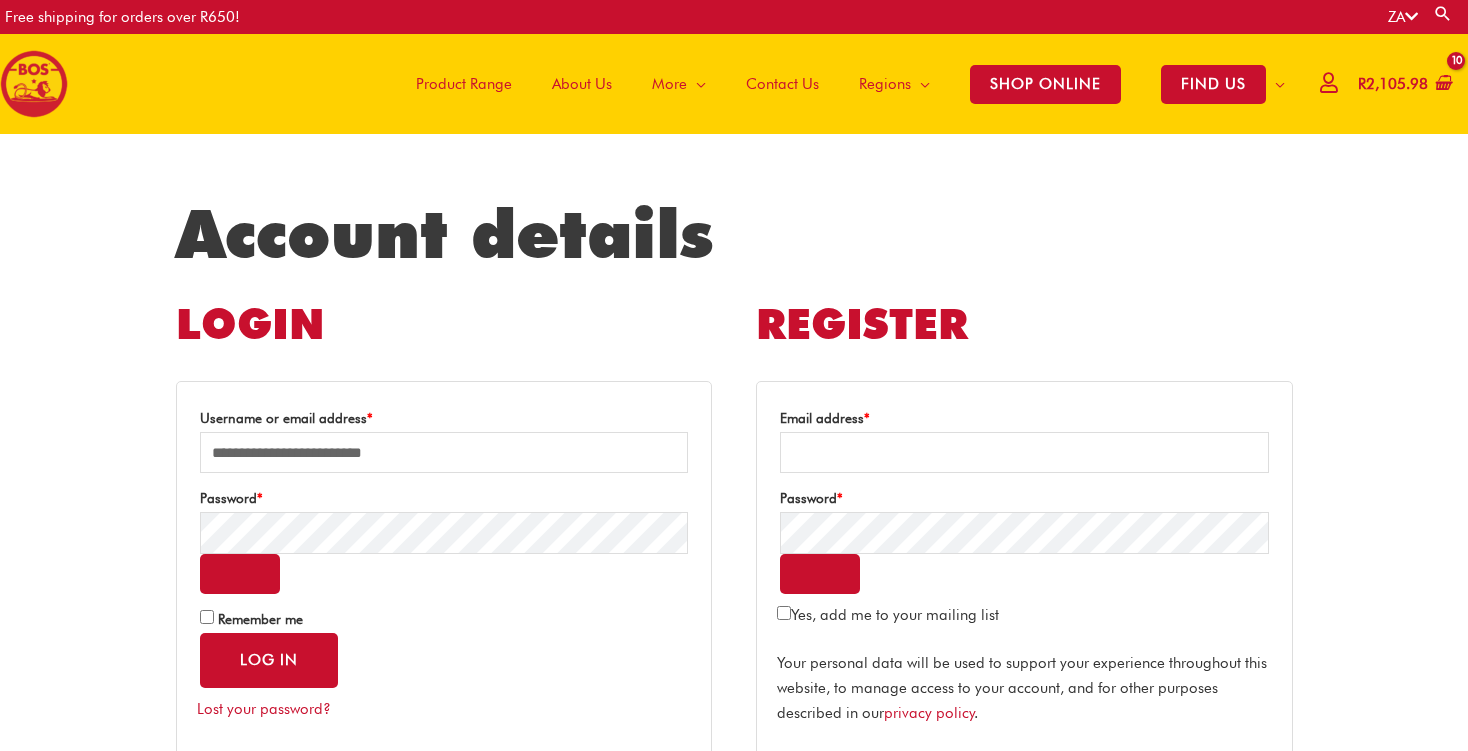 scroll, scrollTop: 0, scrollLeft: 0, axis: both 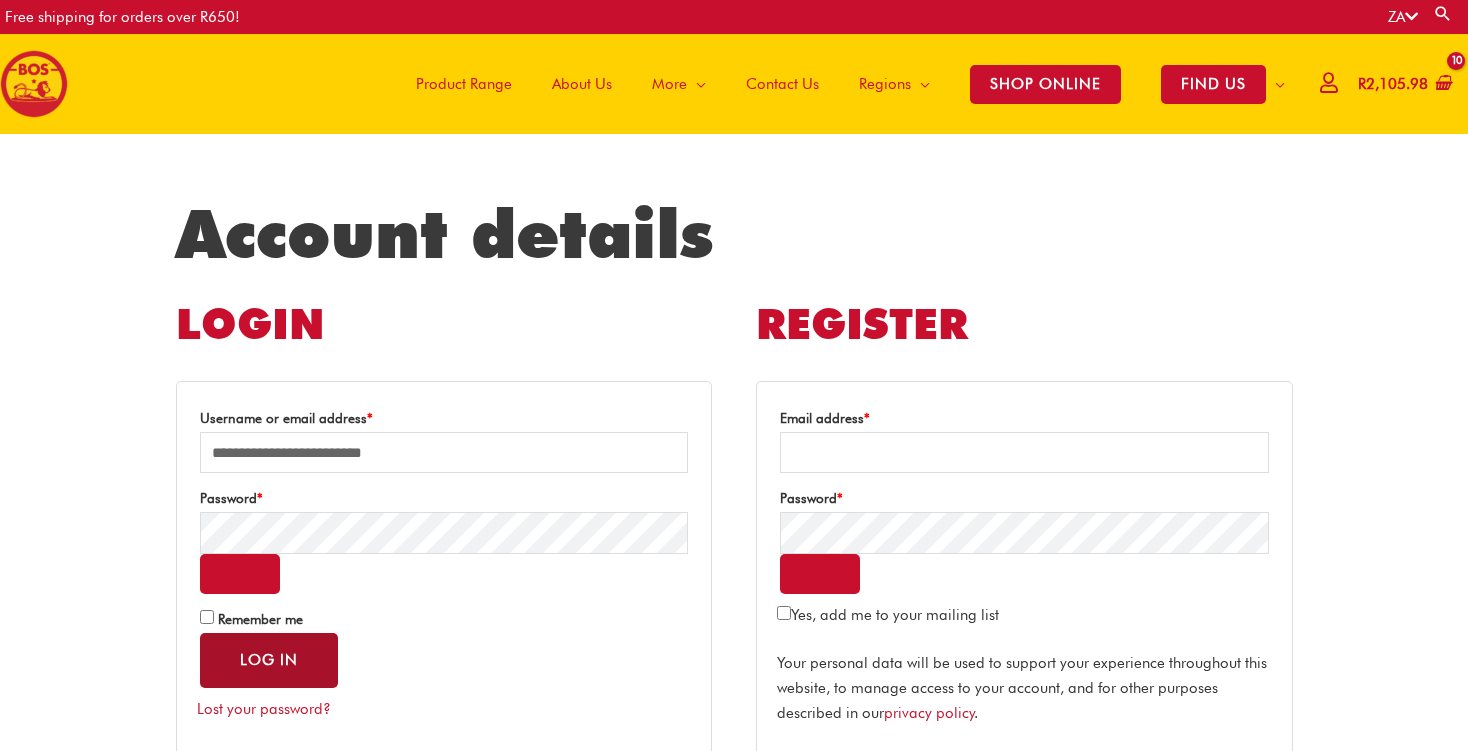 click on "Log in" at bounding box center [269, 660] 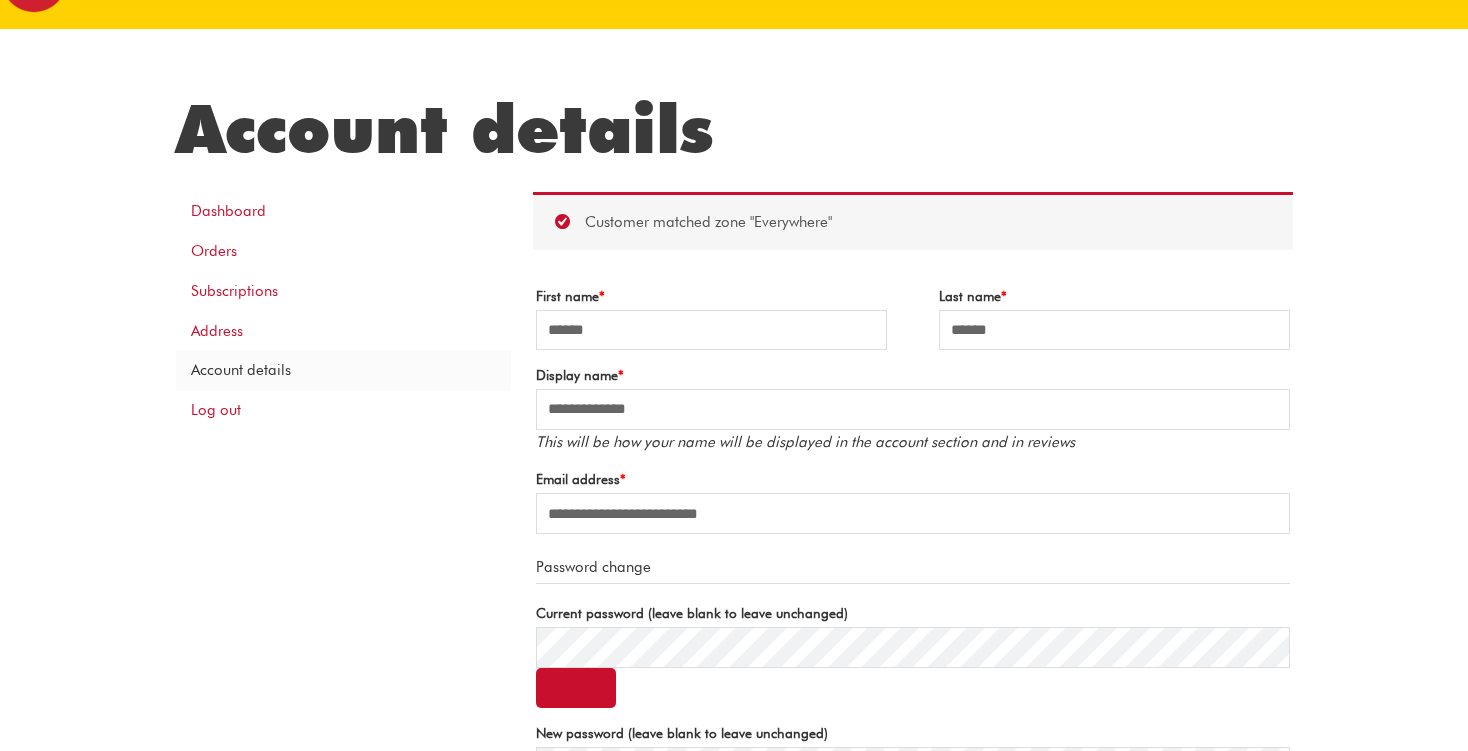 scroll, scrollTop: 0, scrollLeft: 0, axis: both 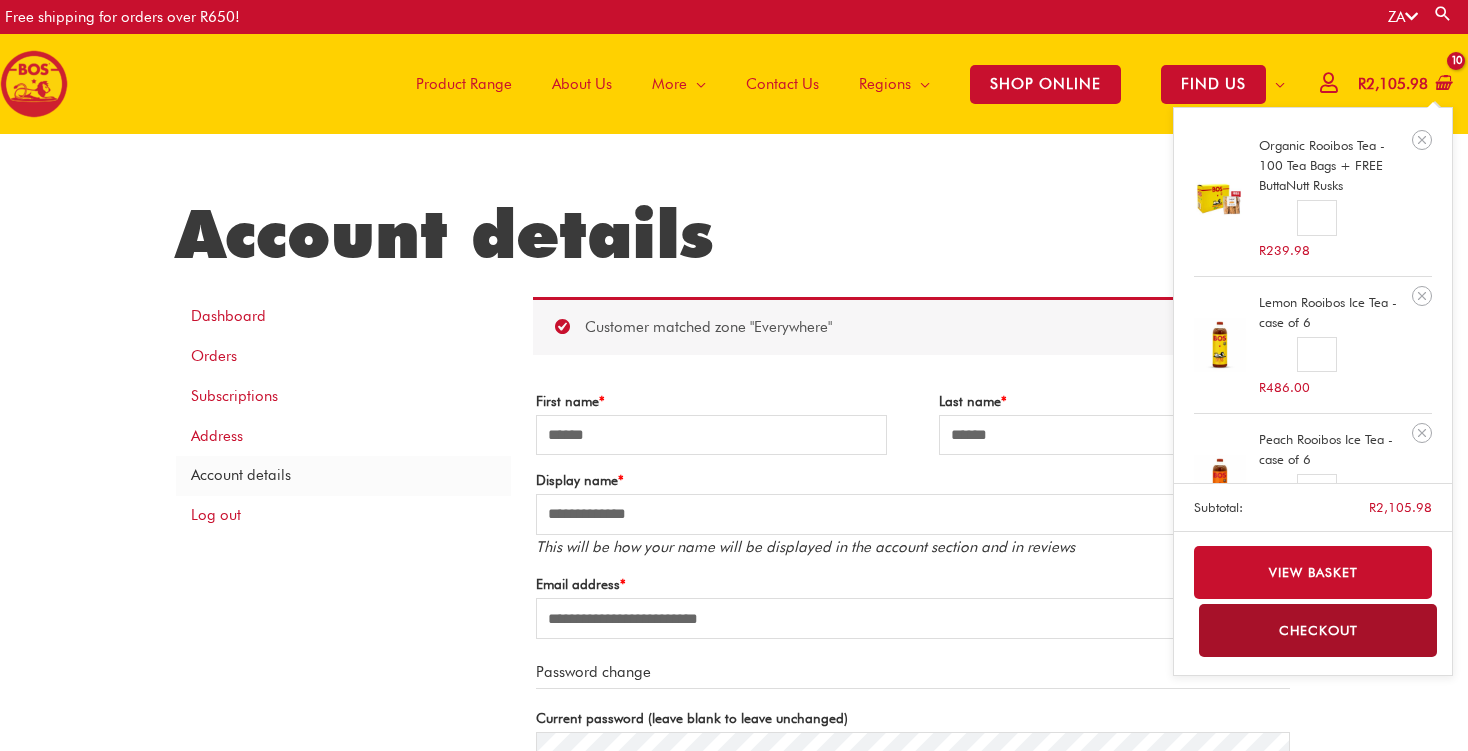 click on "Checkout" at bounding box center [1318, 630] 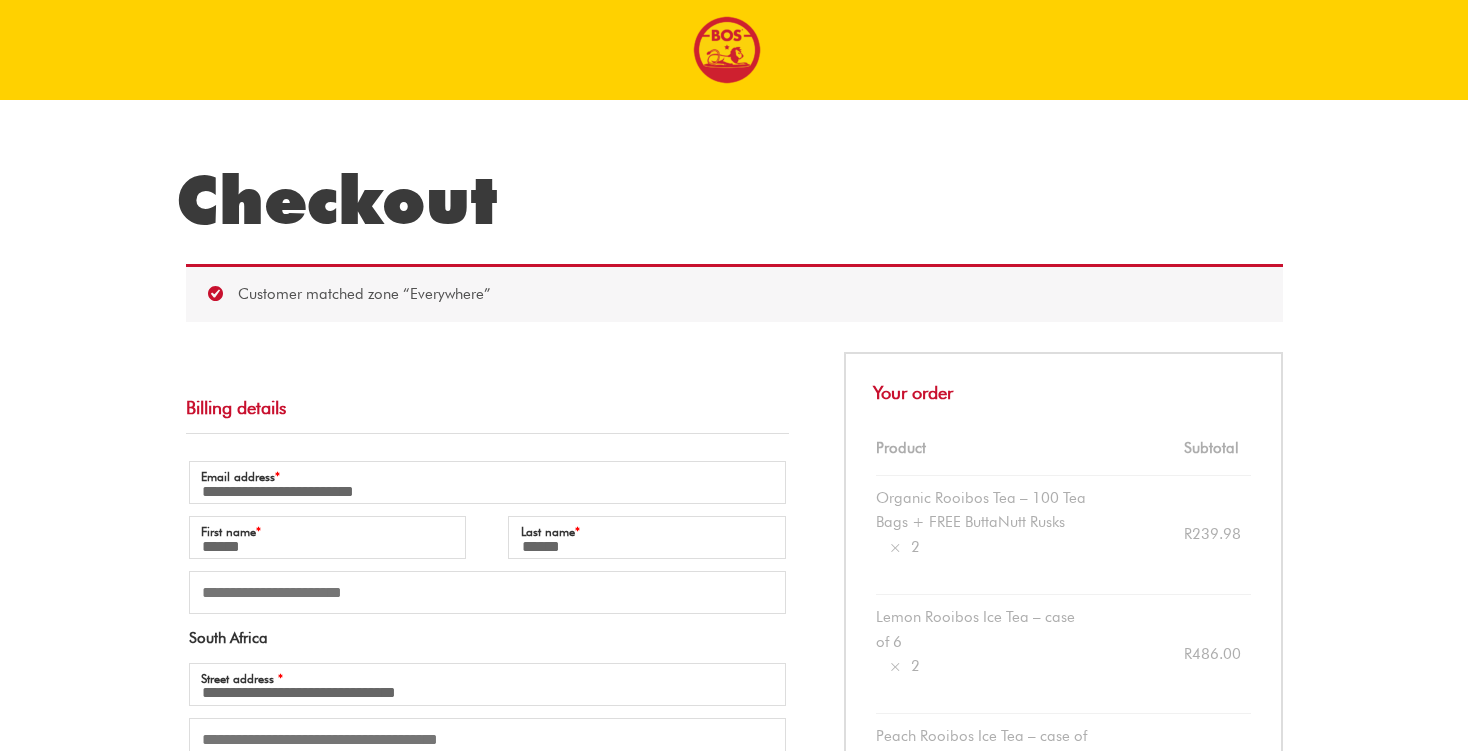 select on "**" 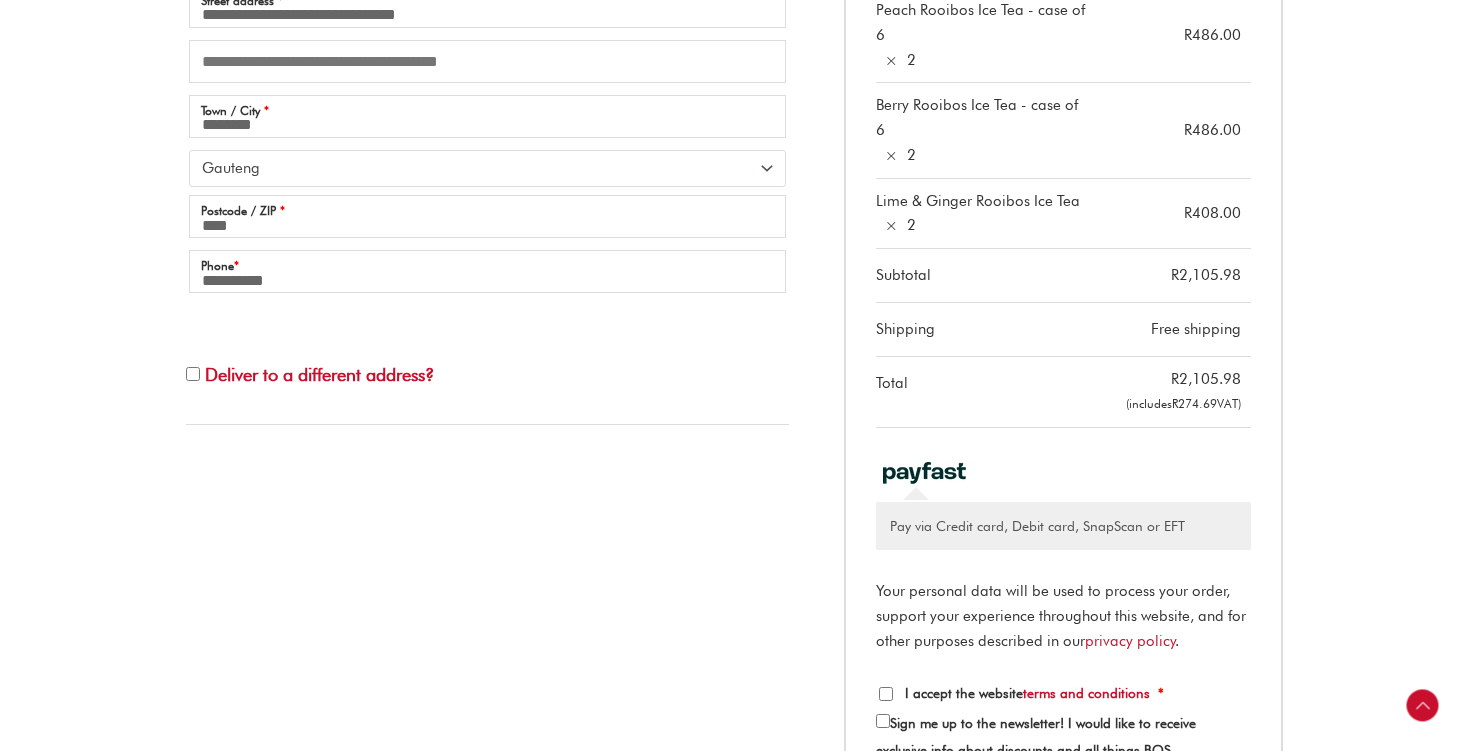 scroll, scrollTop: 739, scrollLeft: 0, axis: vertical 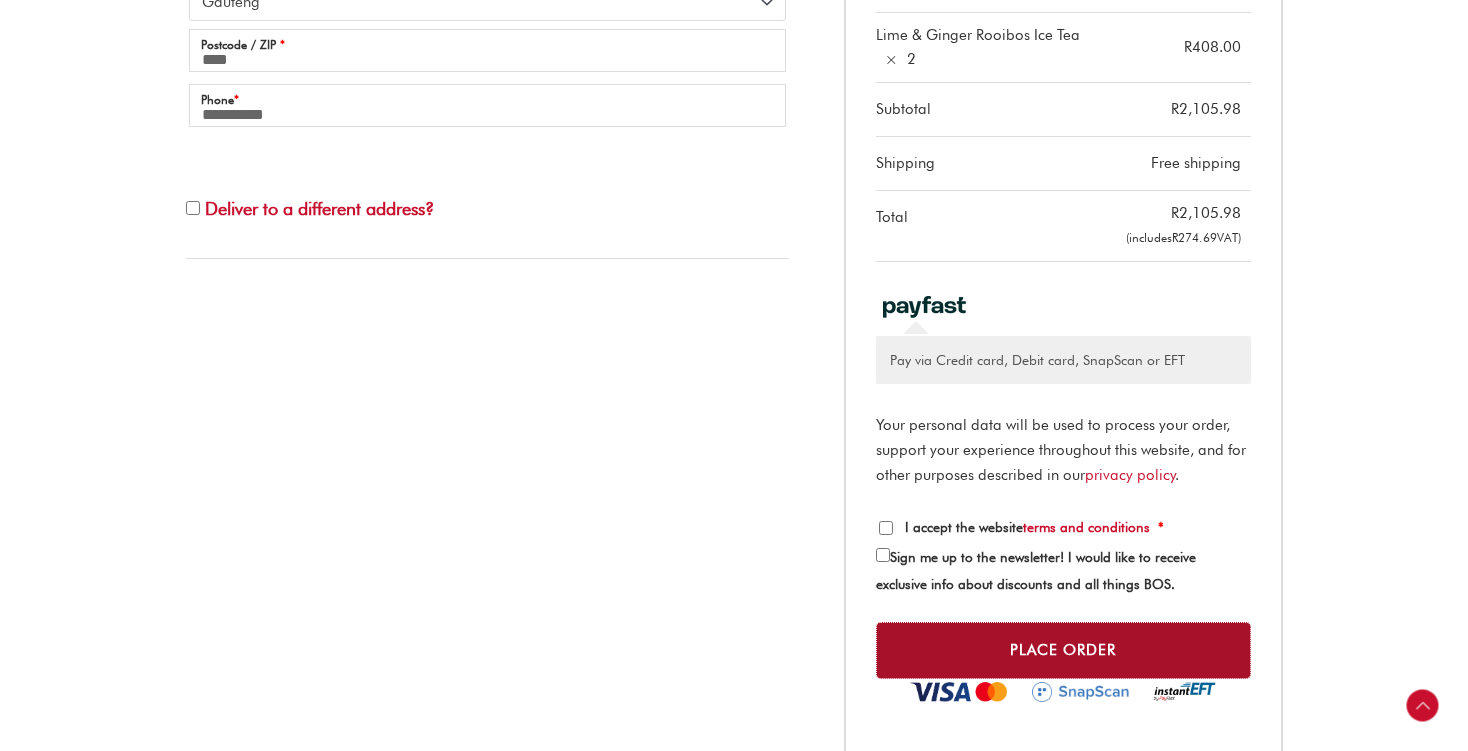 click on "Place order" at bounding box center [1063, 650] 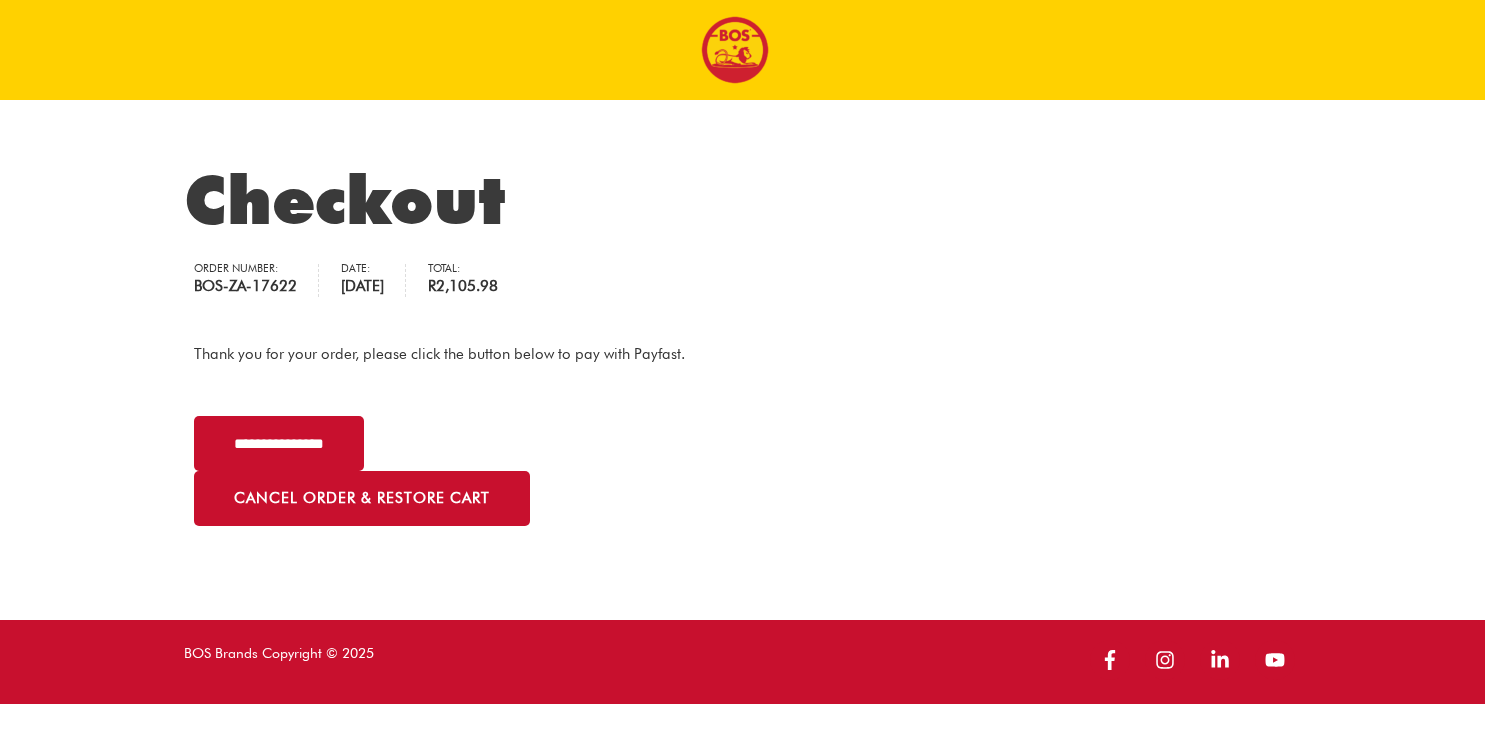 scroll, scrollTop: 0, scrollLeft: 0, axis: both 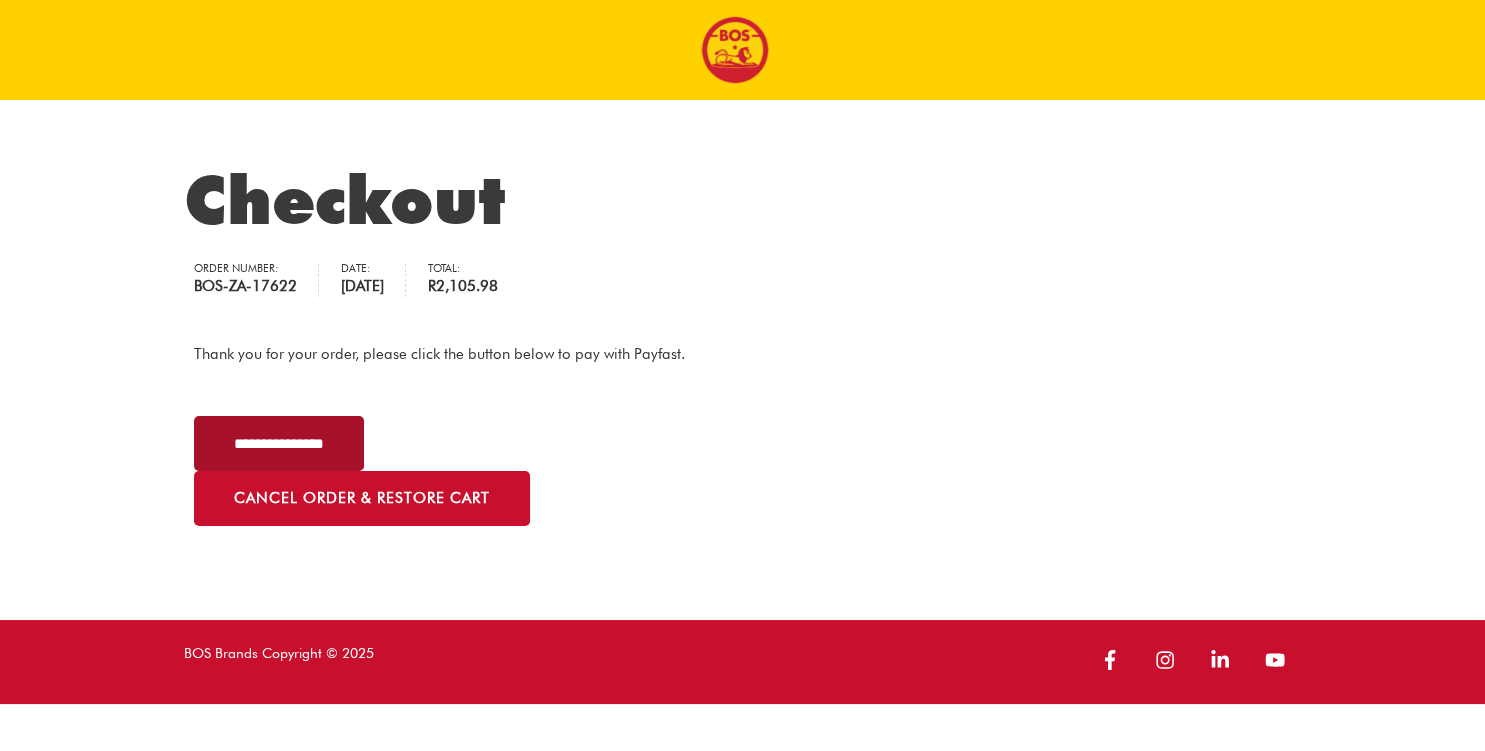 click on "**********" at bounding box center (279, 443) 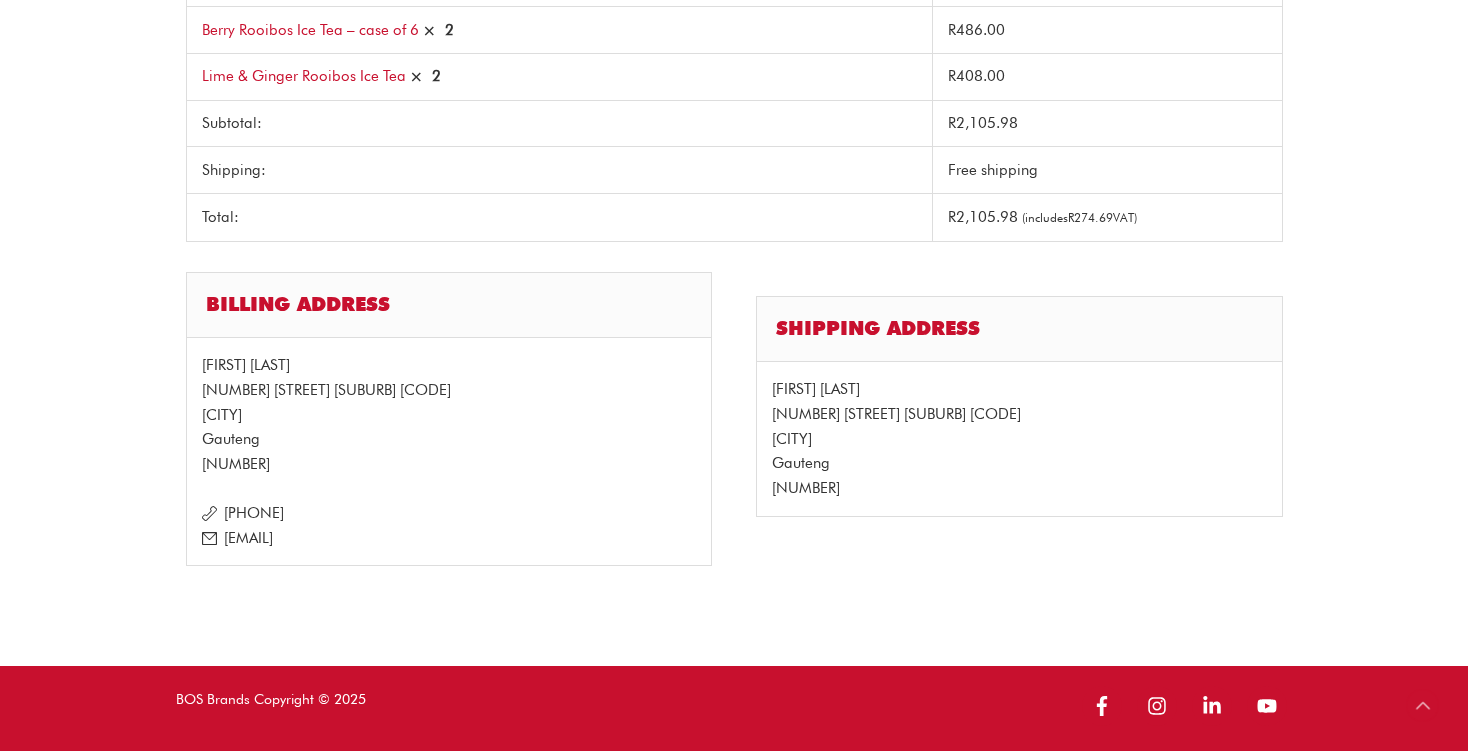 scroll, scrollTop: 200, scrollLeft: 0, axis: vertical 